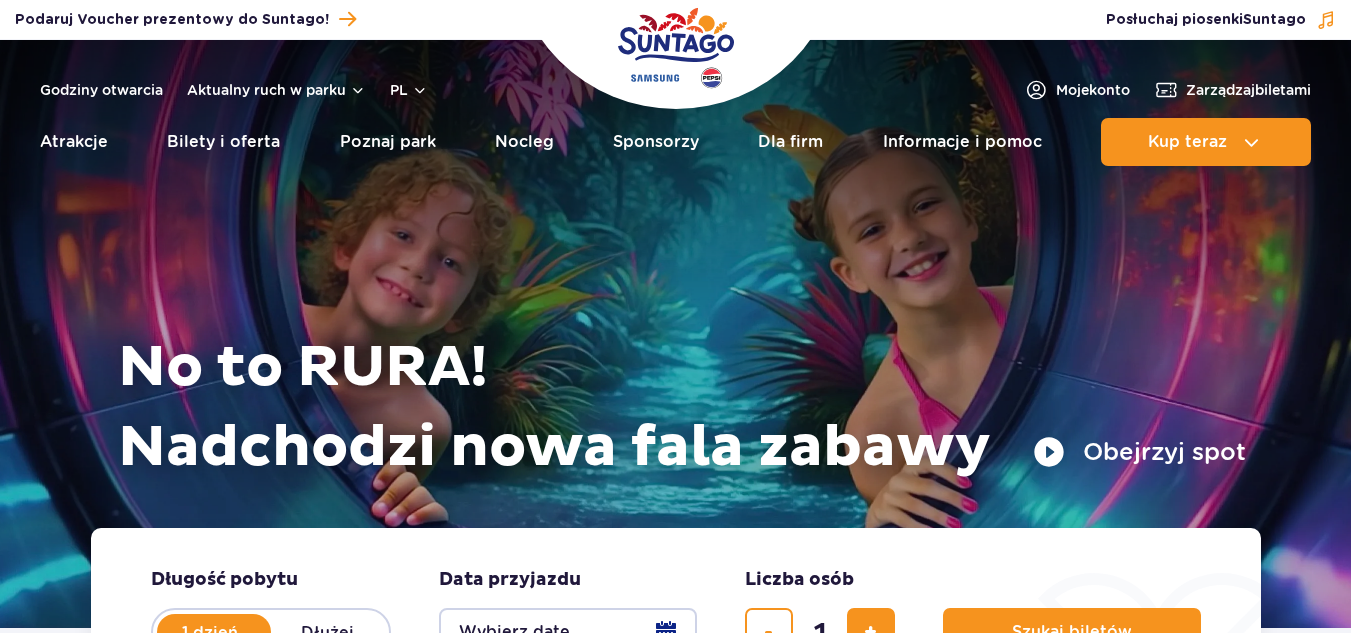 scroll, scrollTop: 0, scrollLeft: 0, axis: both 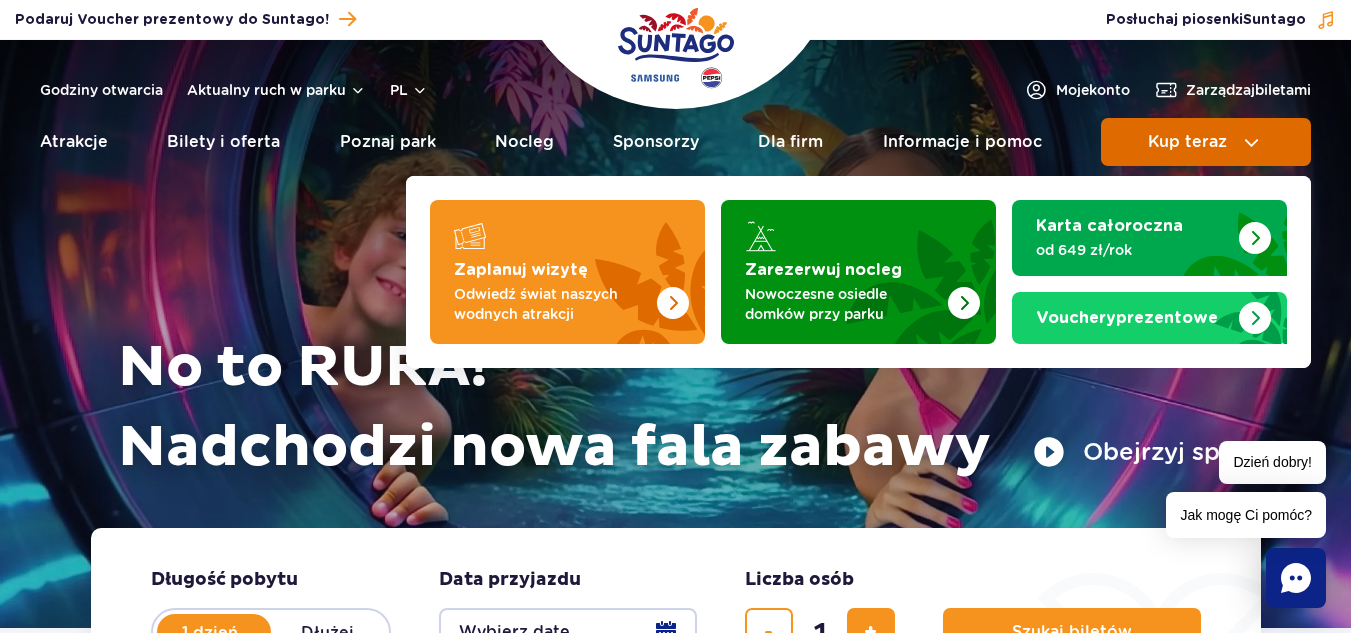 click on "Kup teraz" at bounding box center [1187, 142] 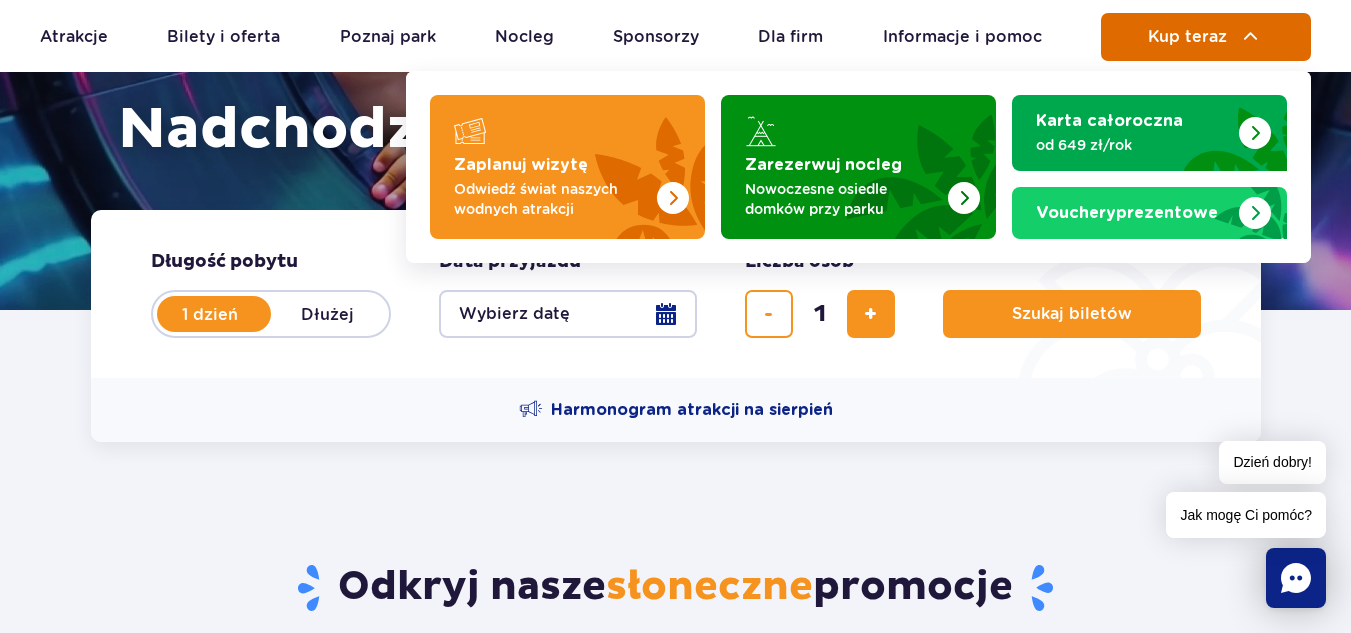 scroll, scrollTop: 315, scrollLeft: 0, axis: vertical 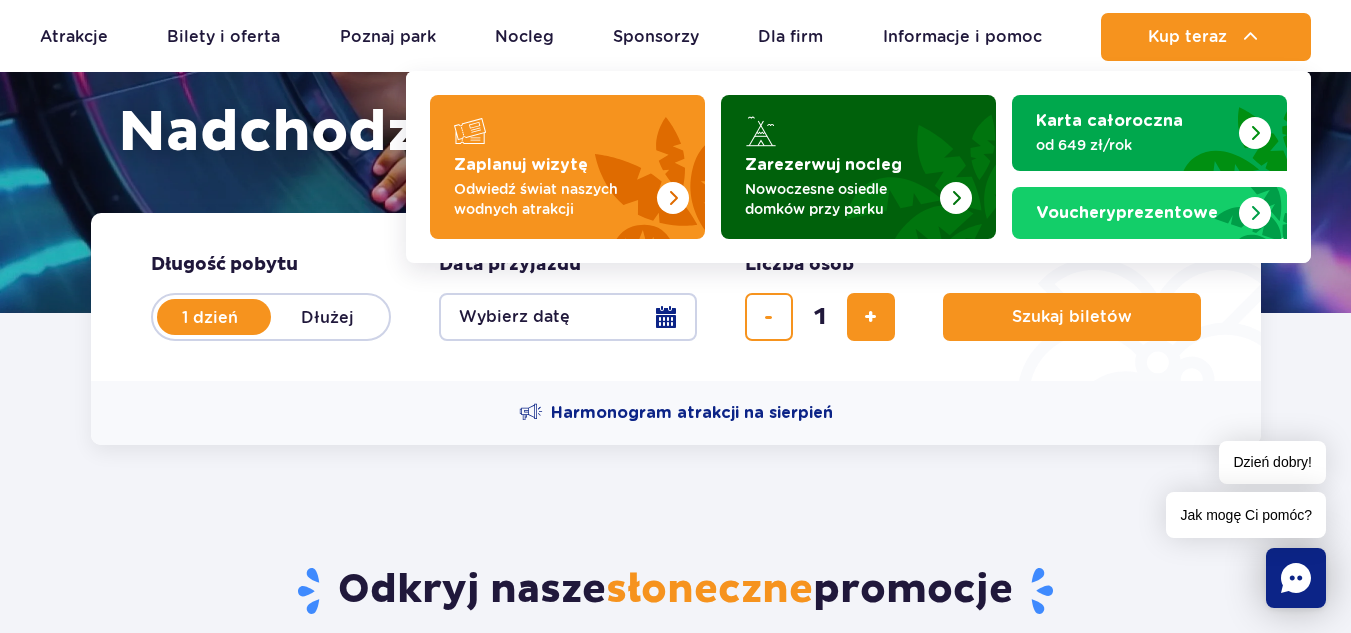 click at bounding box center [908, 161] 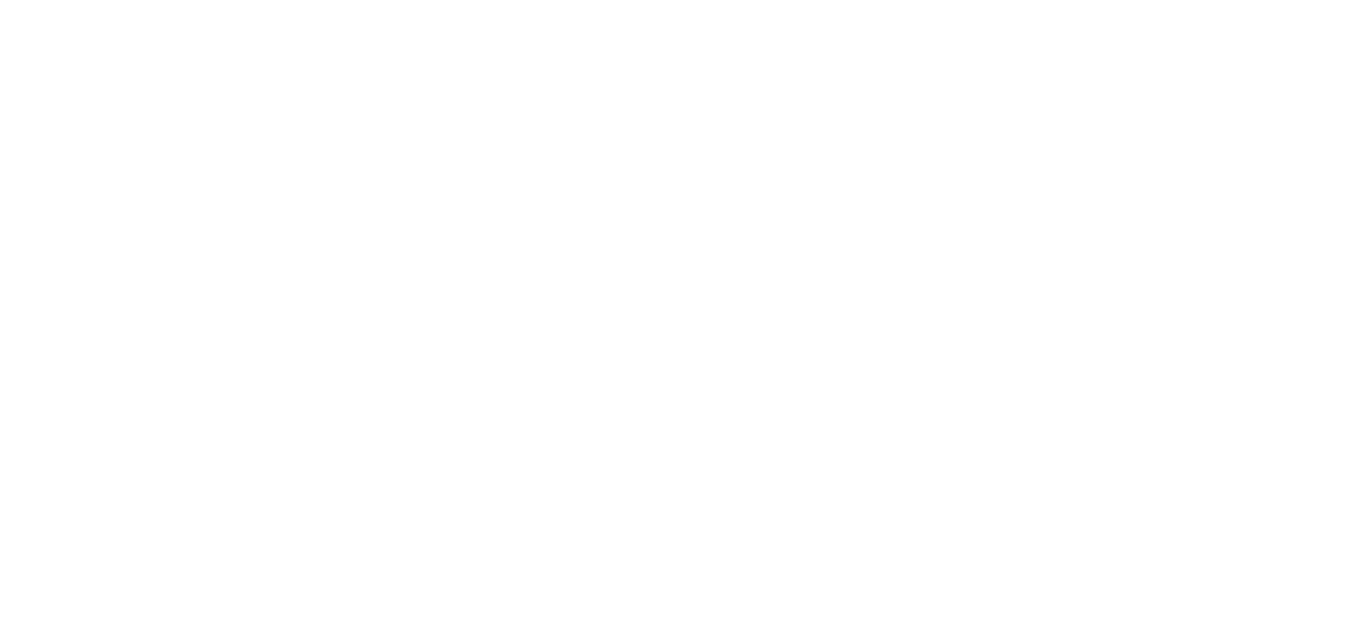 scroll, scrollTop: 0, scrollLeft: 0, axis: both 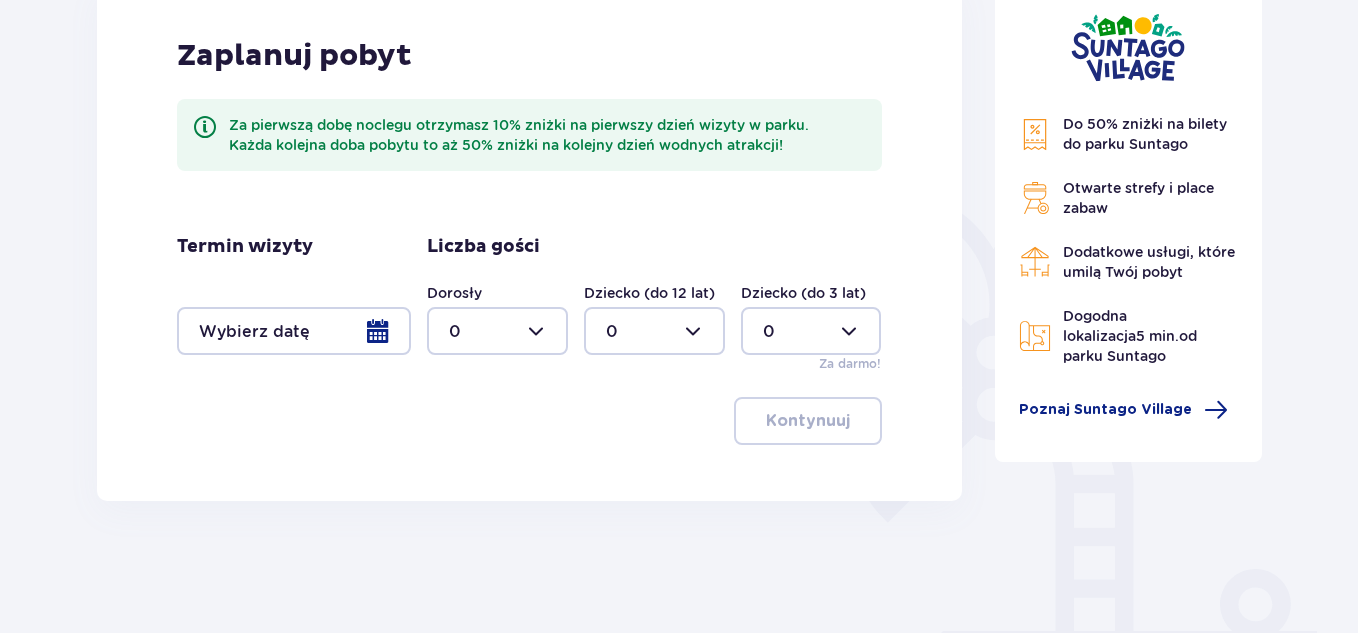 click at bounding box center [654, 331] 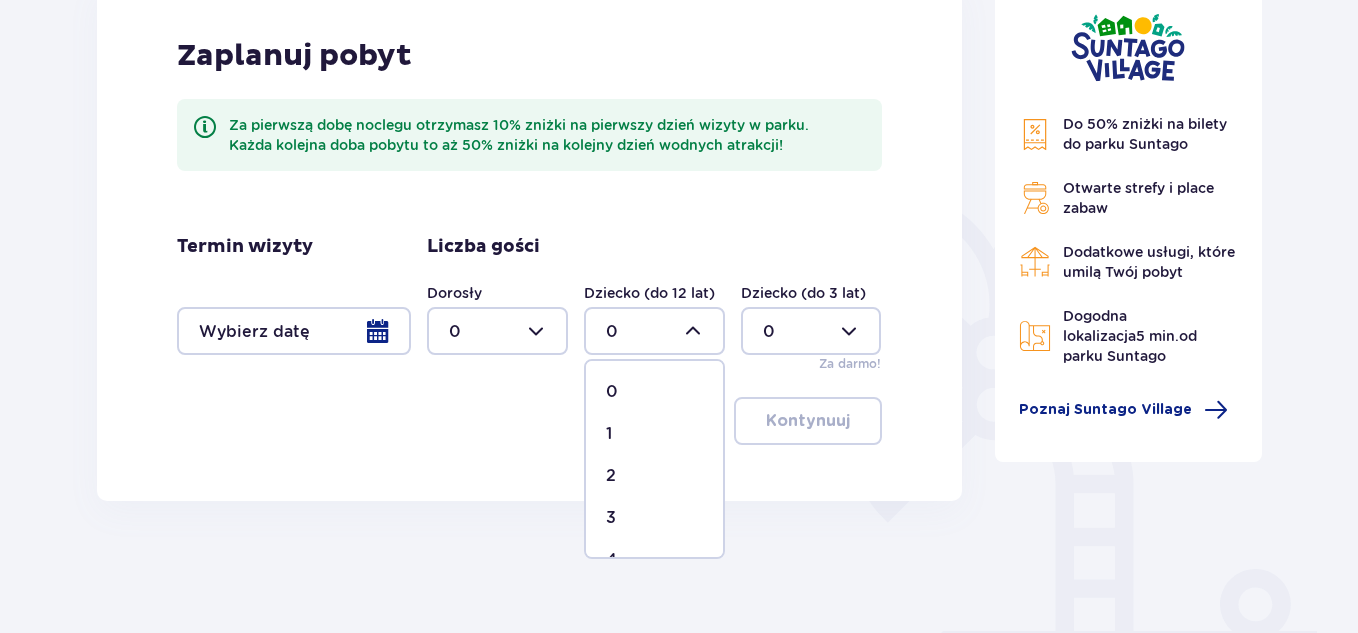 click on "1" at bounding box center (654, 434) 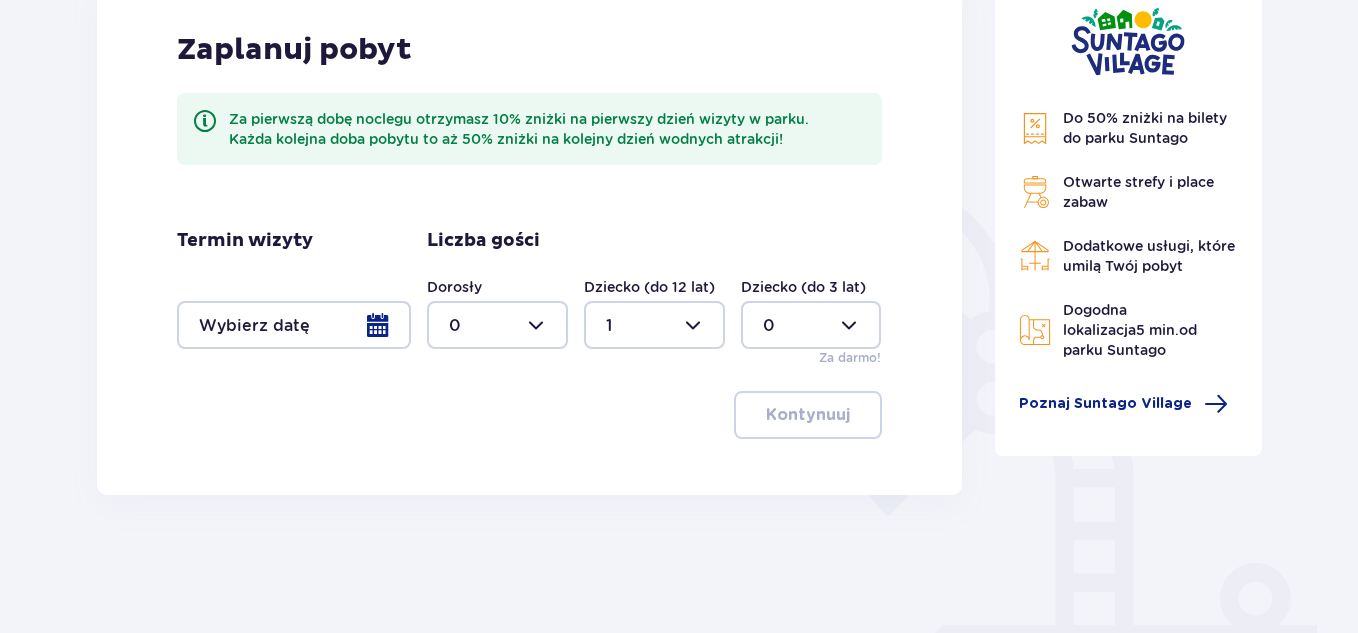 scroll, scrollTop: 310, scrollLeft: 0, axis: vertical 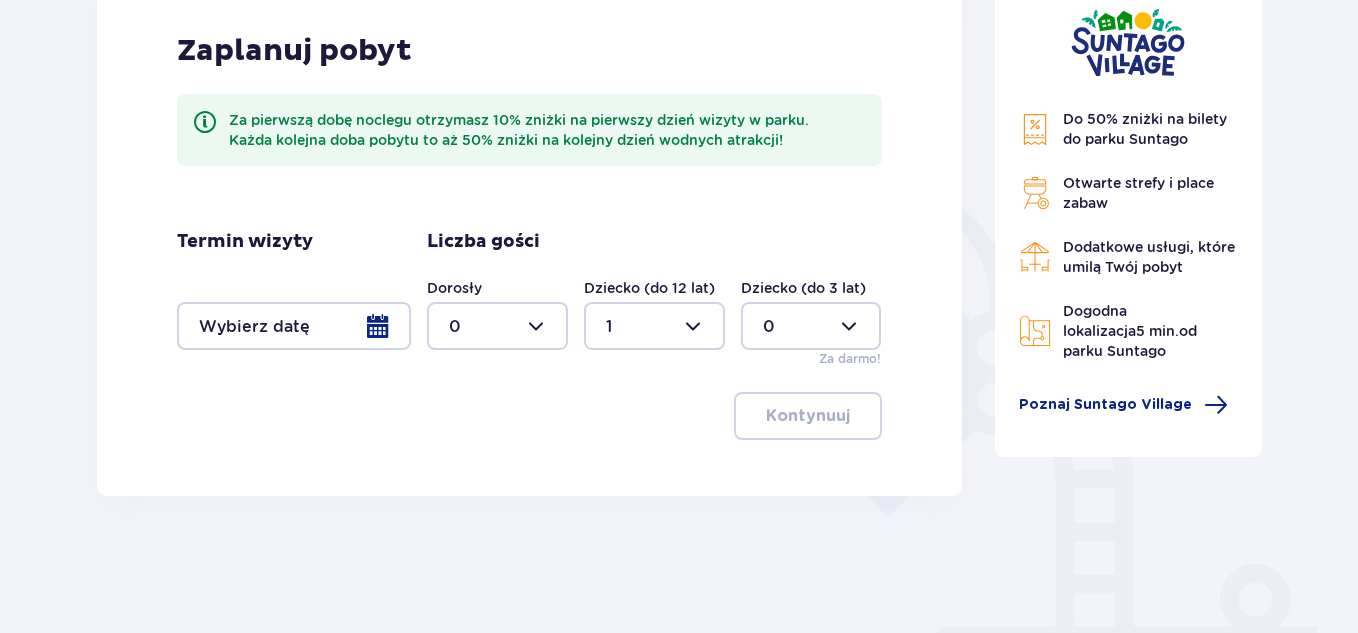 click at bounding box center [497, 326] 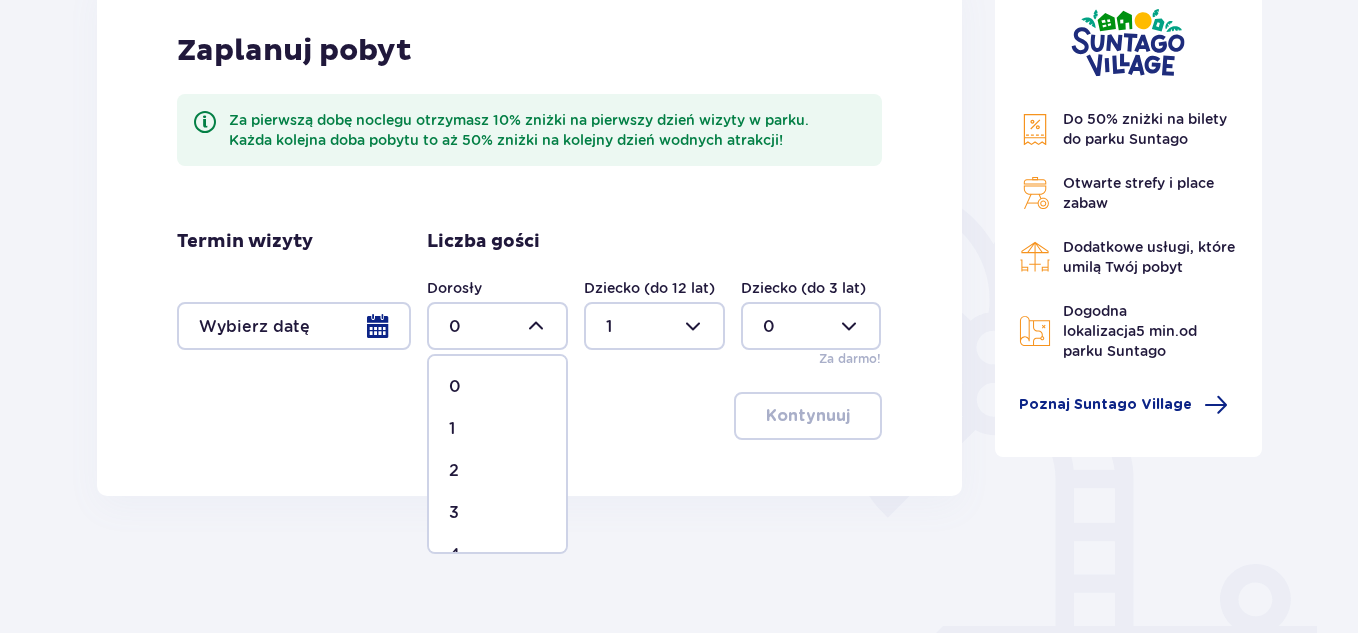click on "3" at bounding box center (454, 513) 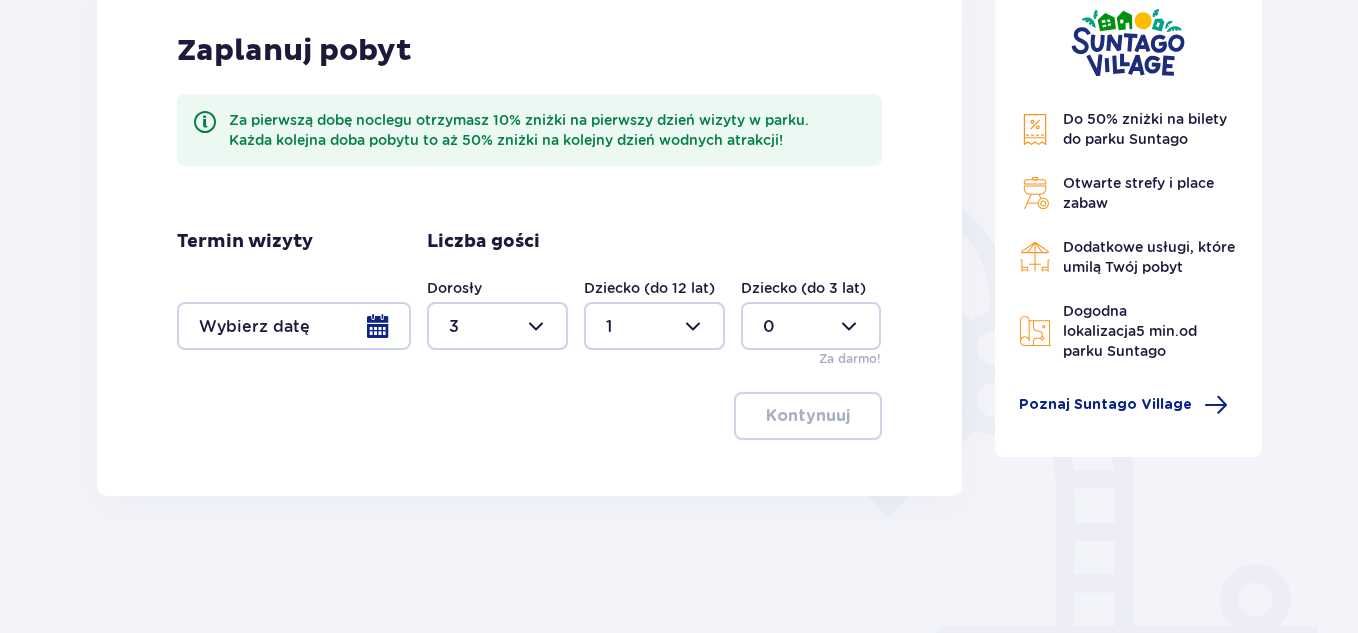 click at bounding box center (497, 326) 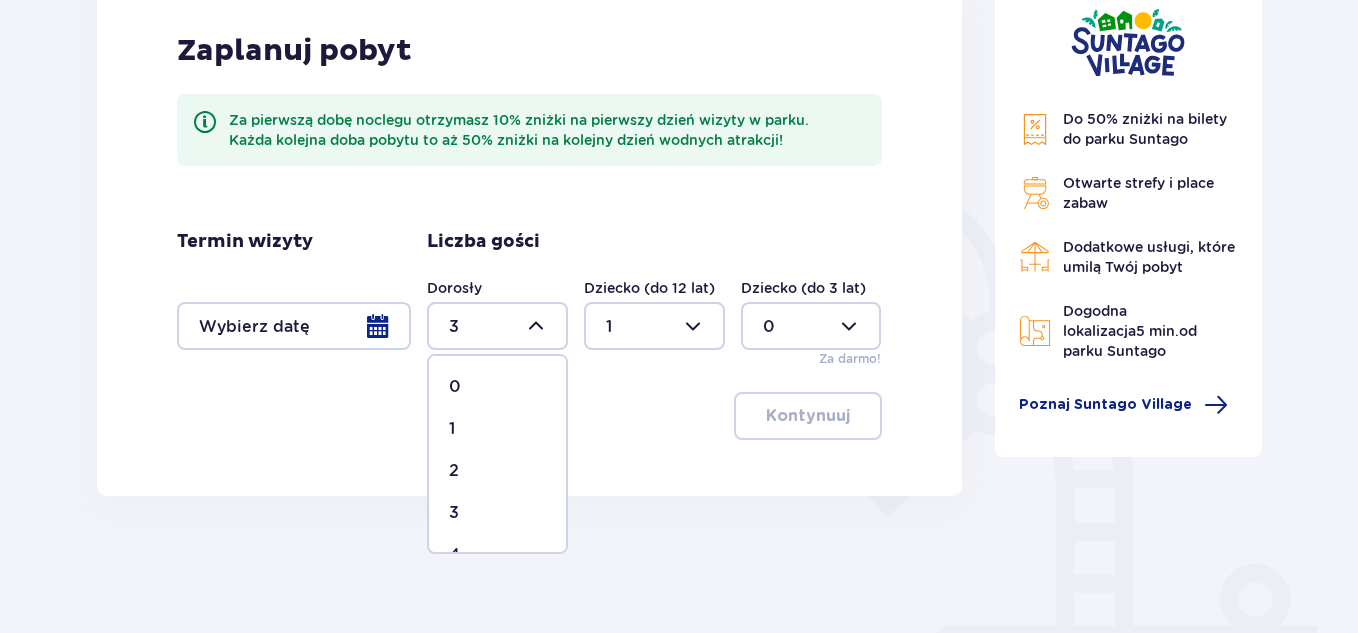 click on "0" at bounding box center [497, 387] 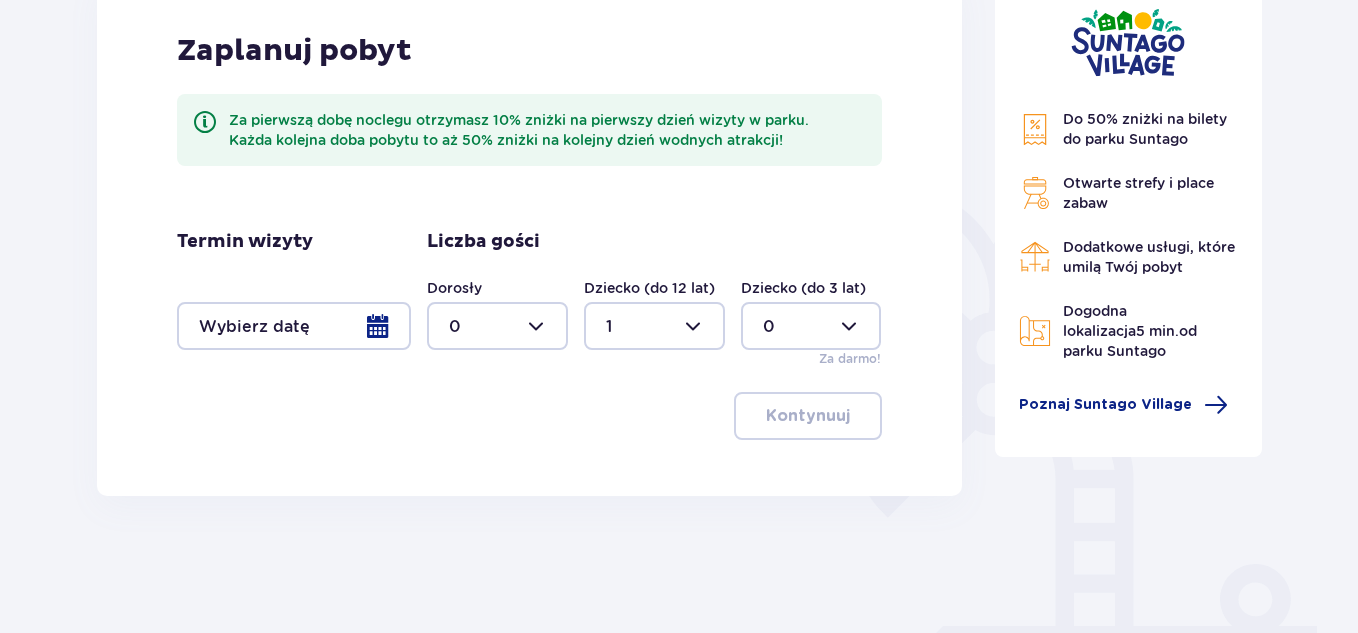 click at bounding box center (294, 326) 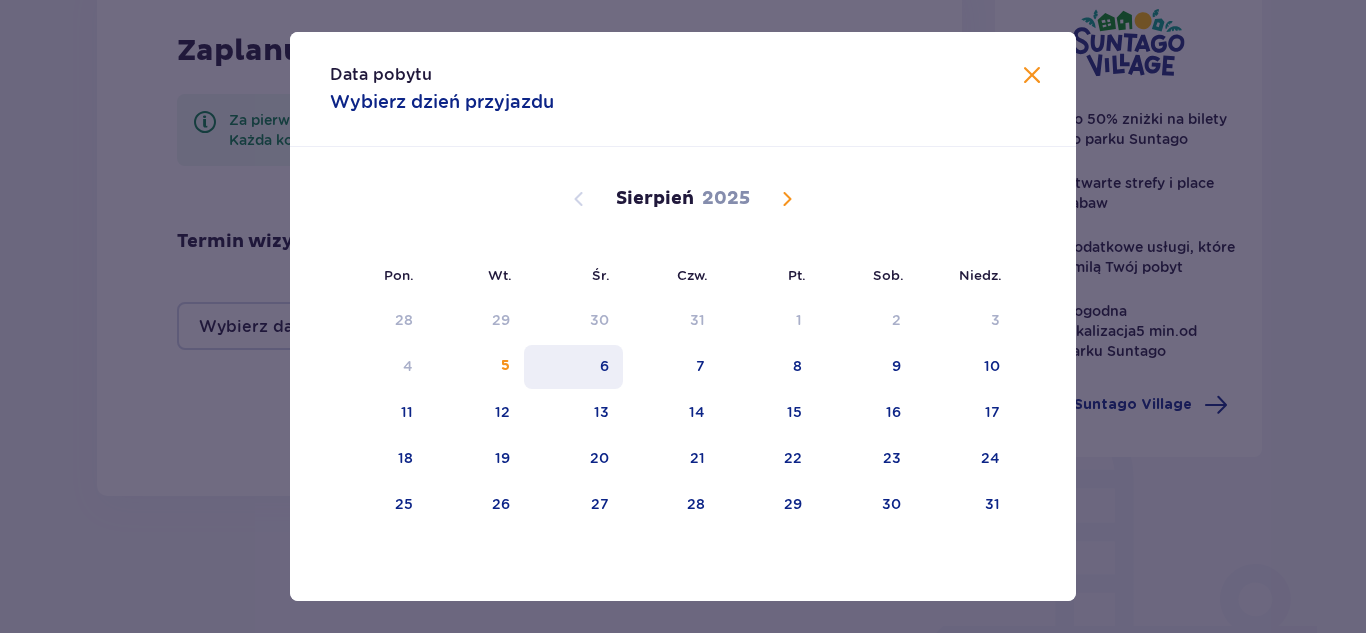 click on "6" at bounding box center [604, 366] 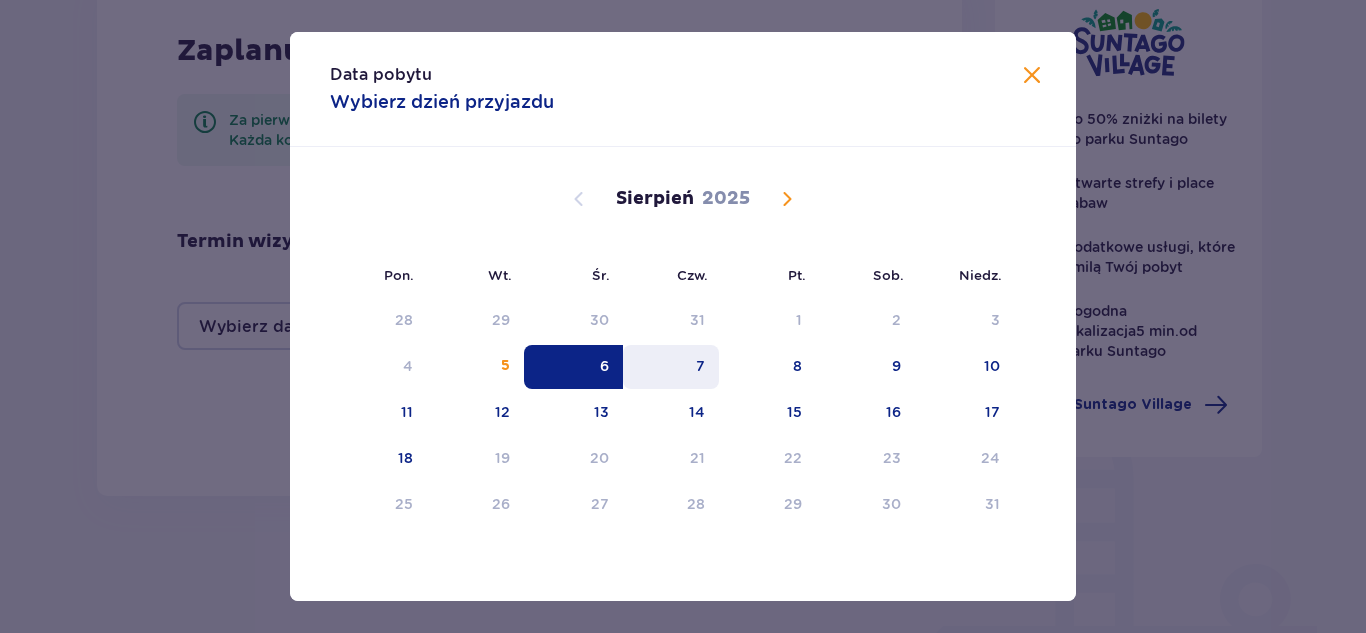 click on "7" at bounding box center [700, 366] 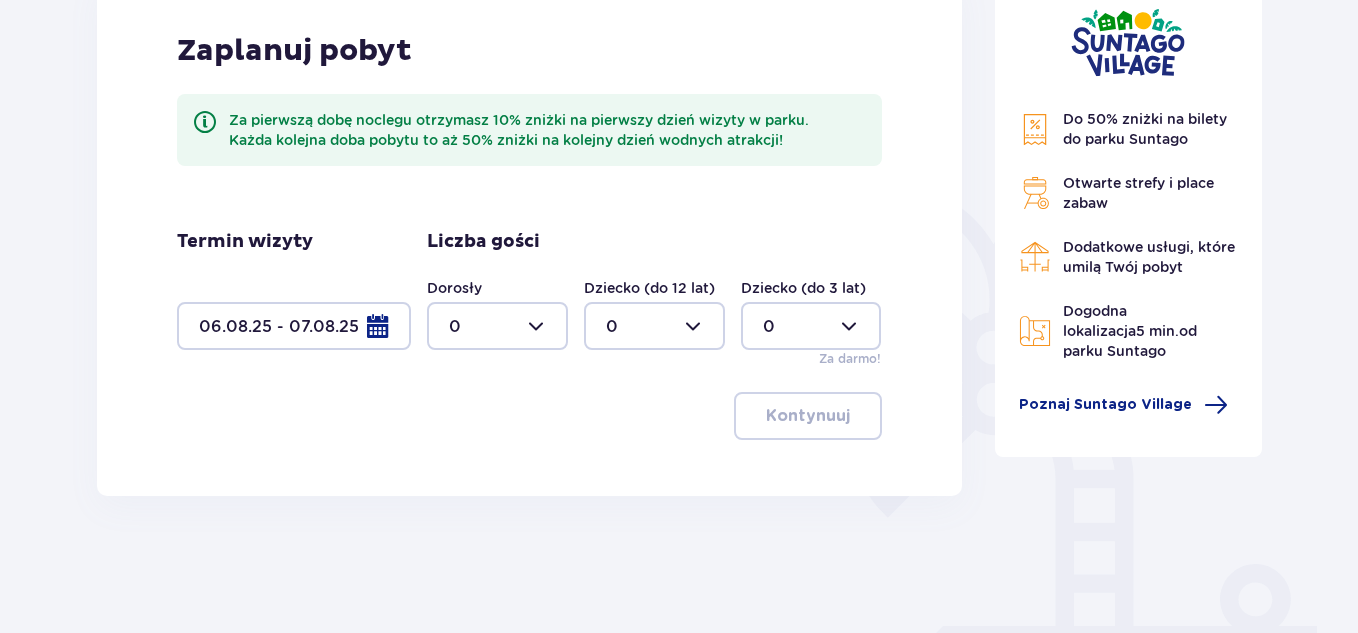 click at bounding box center [497, 326] 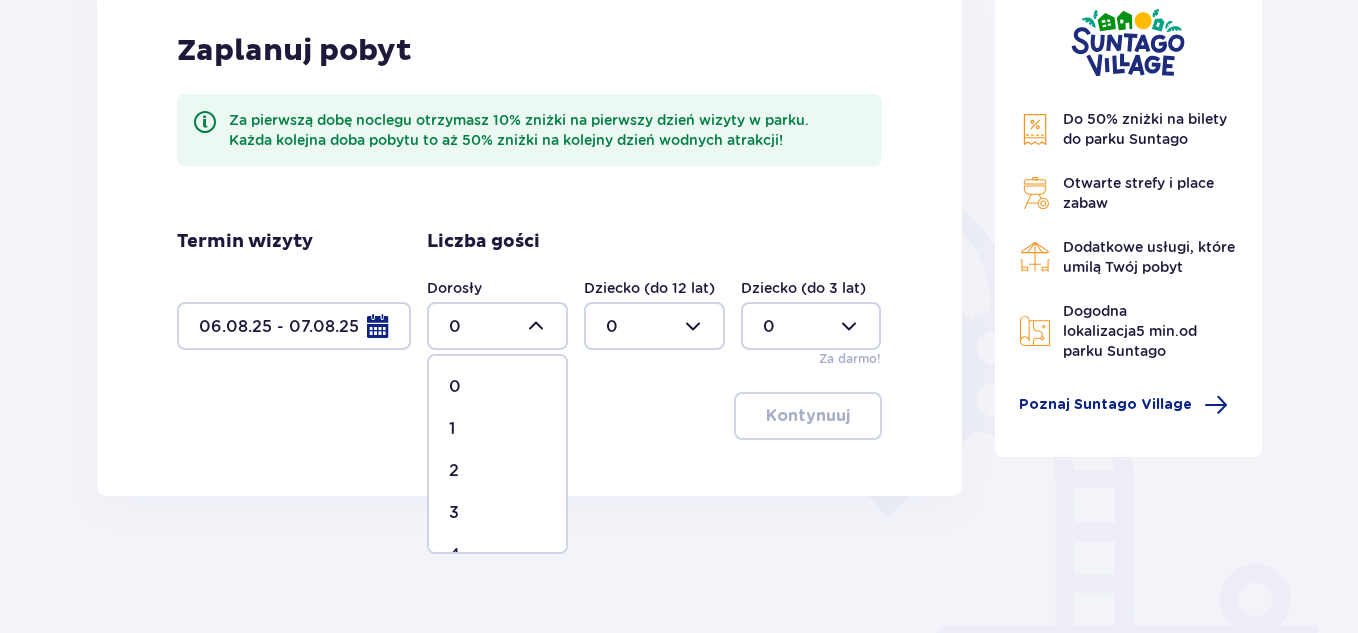 click at bounding box center [654, 326] 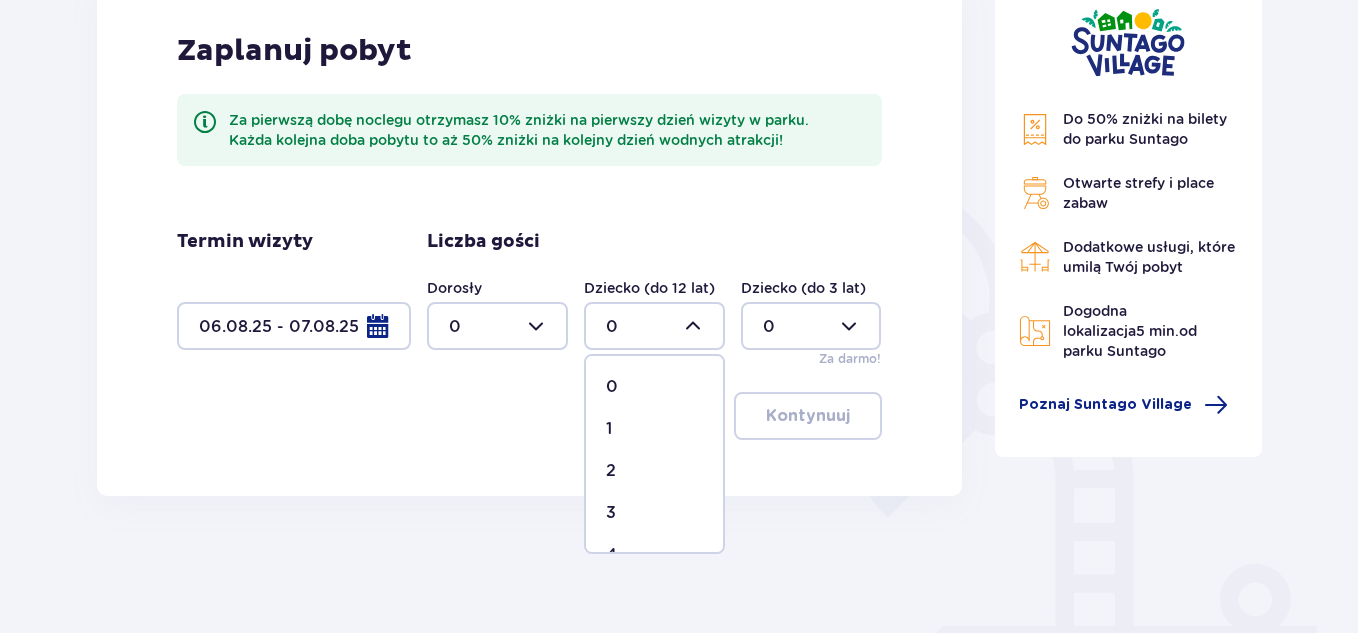 click on "1" at bounding box center [609, 429] 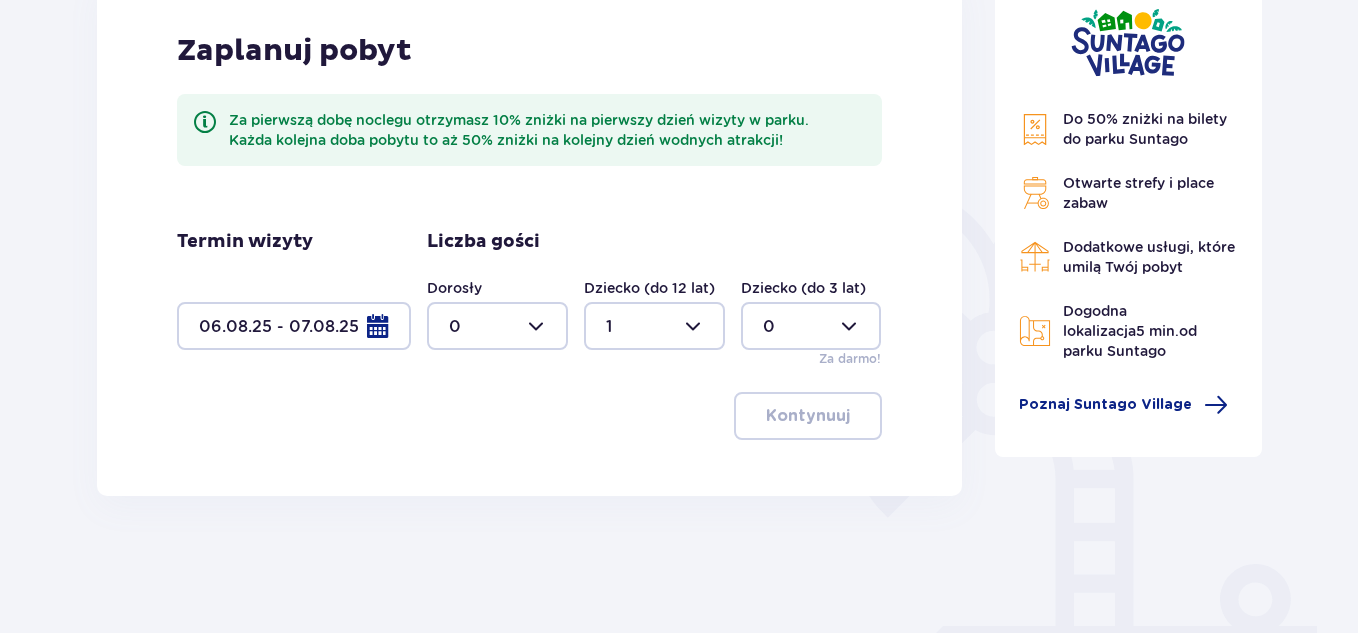 click at bounding box center (497, 326) 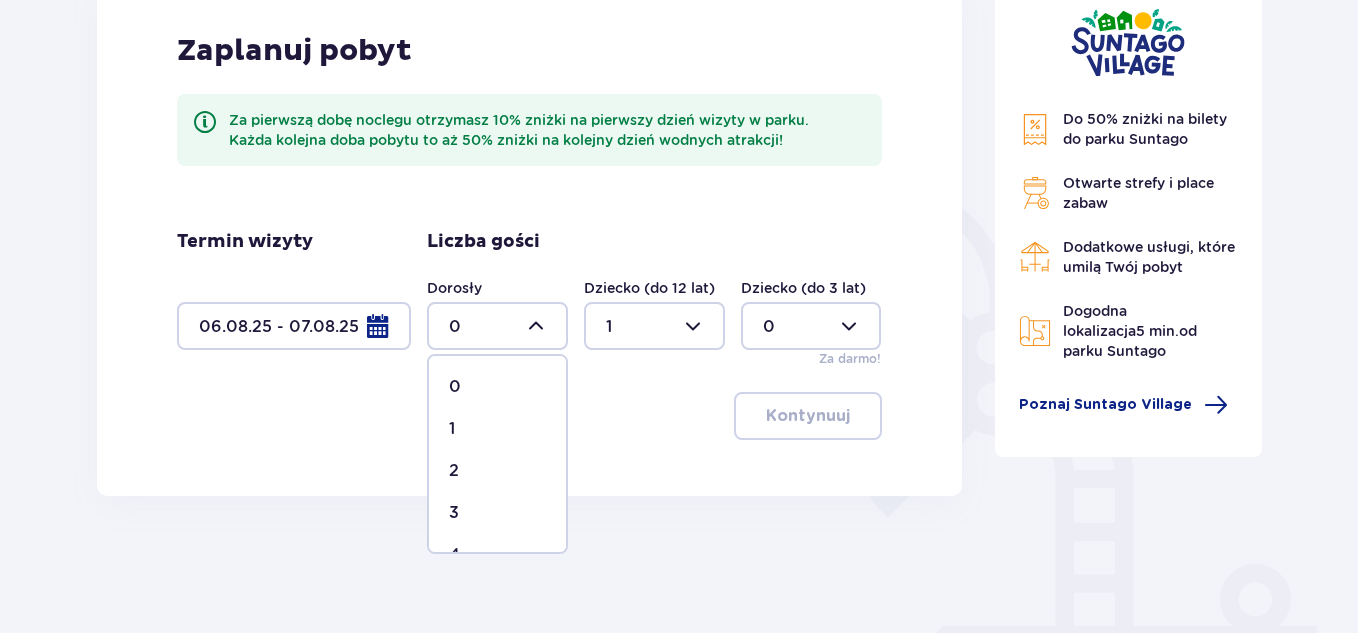 click on "1" at bounding box center (497, 429) 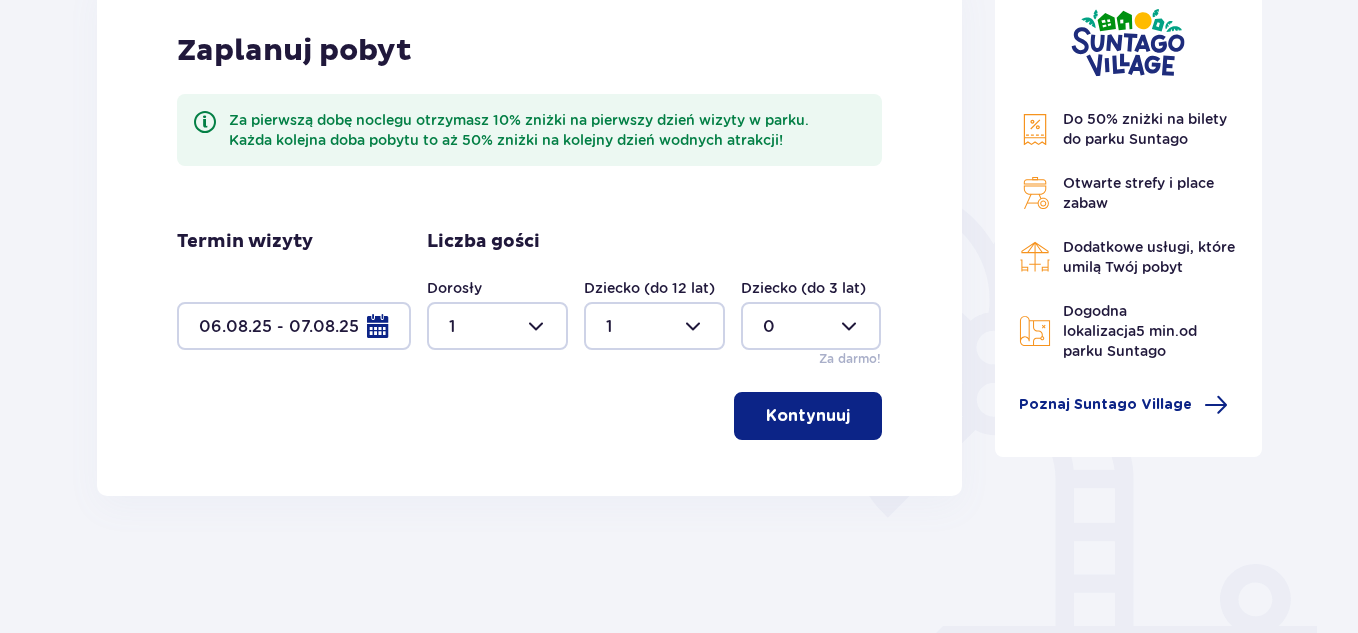 click on "Kontynuuj" at bounding box center (808, 416) 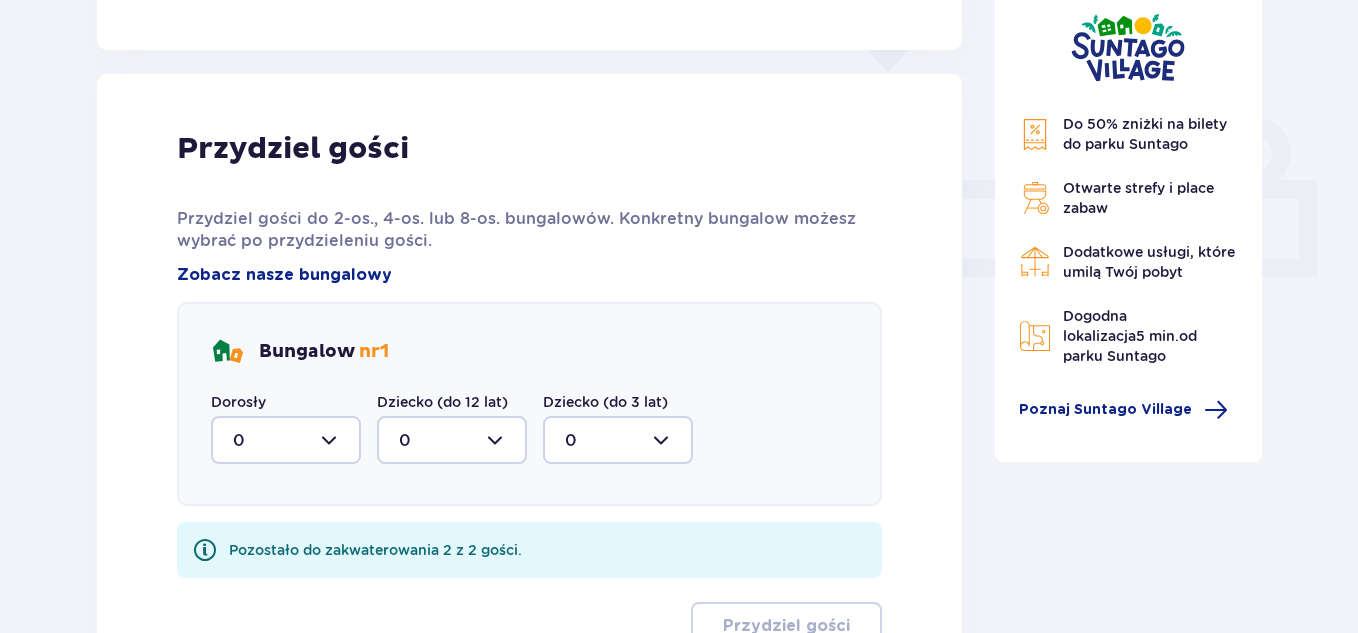 scroll, scrollTop: 806, scrollLeft: 0, axis: vertical 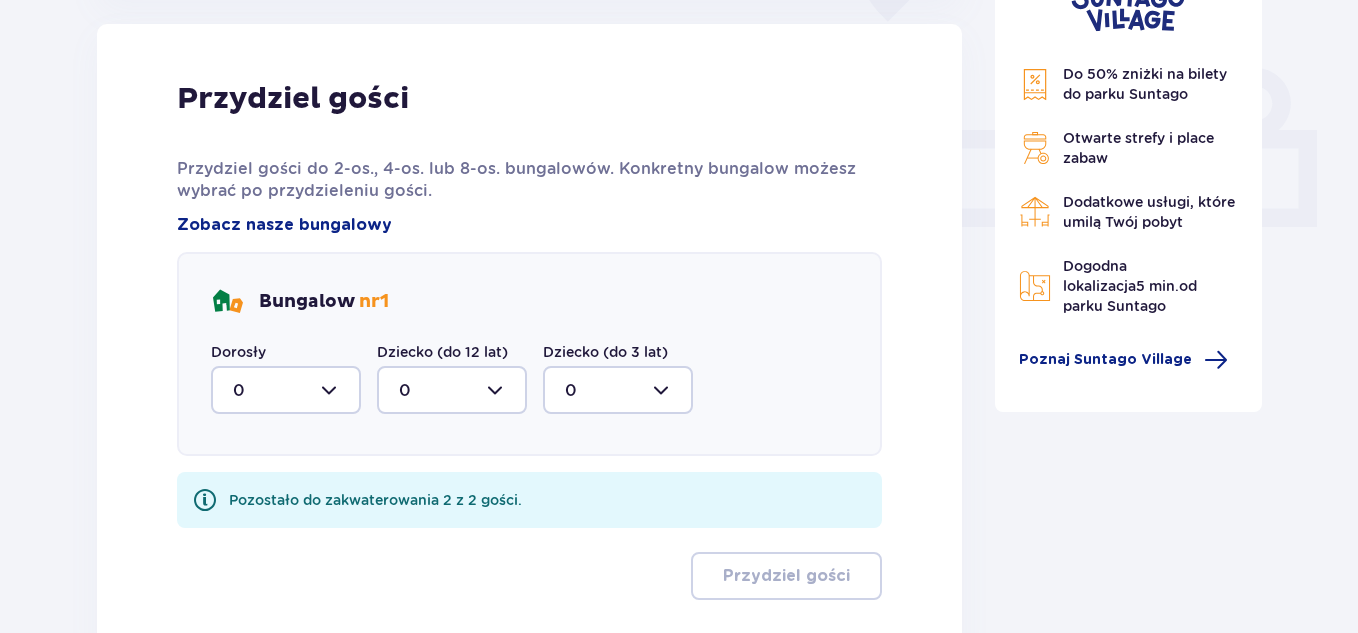 click at bounding box center (452, 390) 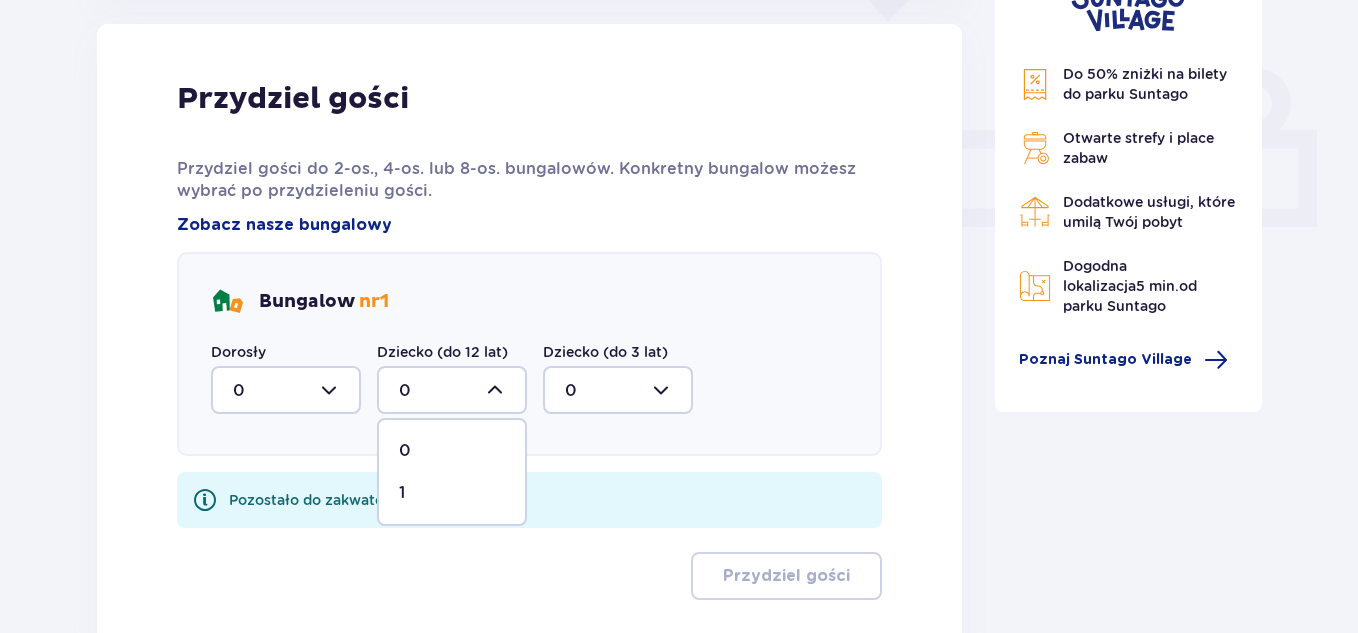 click on "1" at bounding box center [452, 493] 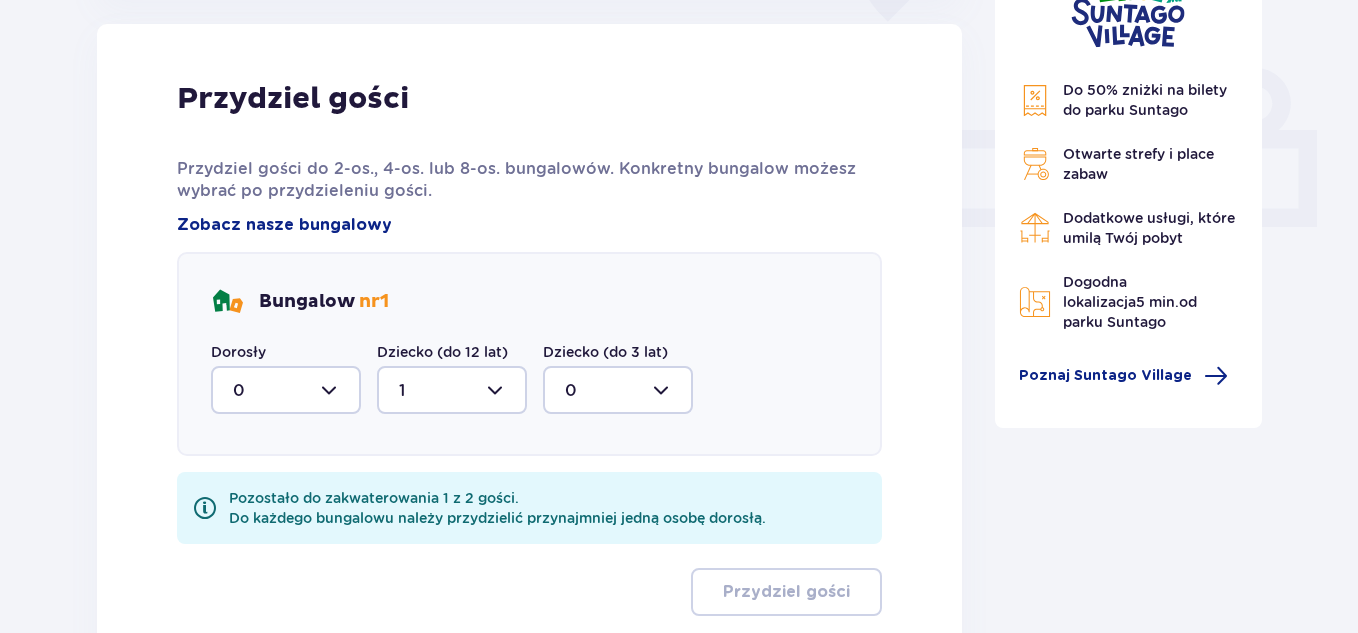 click at bounding box center [286, 390] 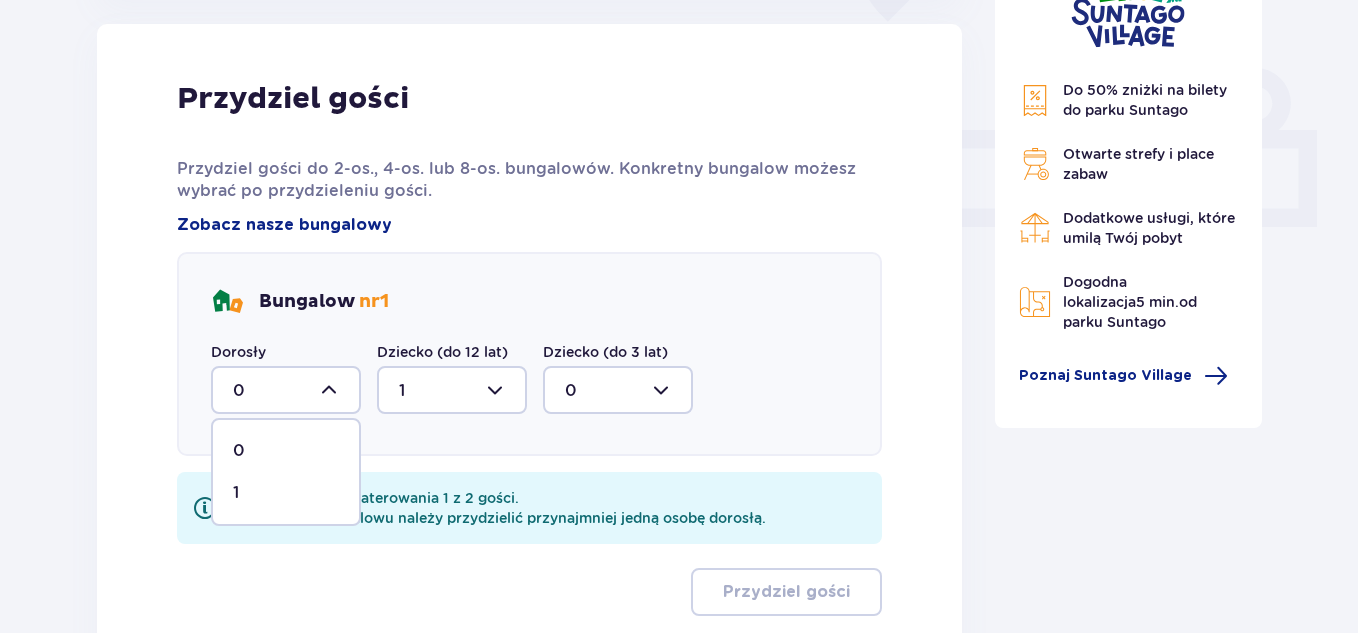 click on "0" at bounding box center [286, 451] 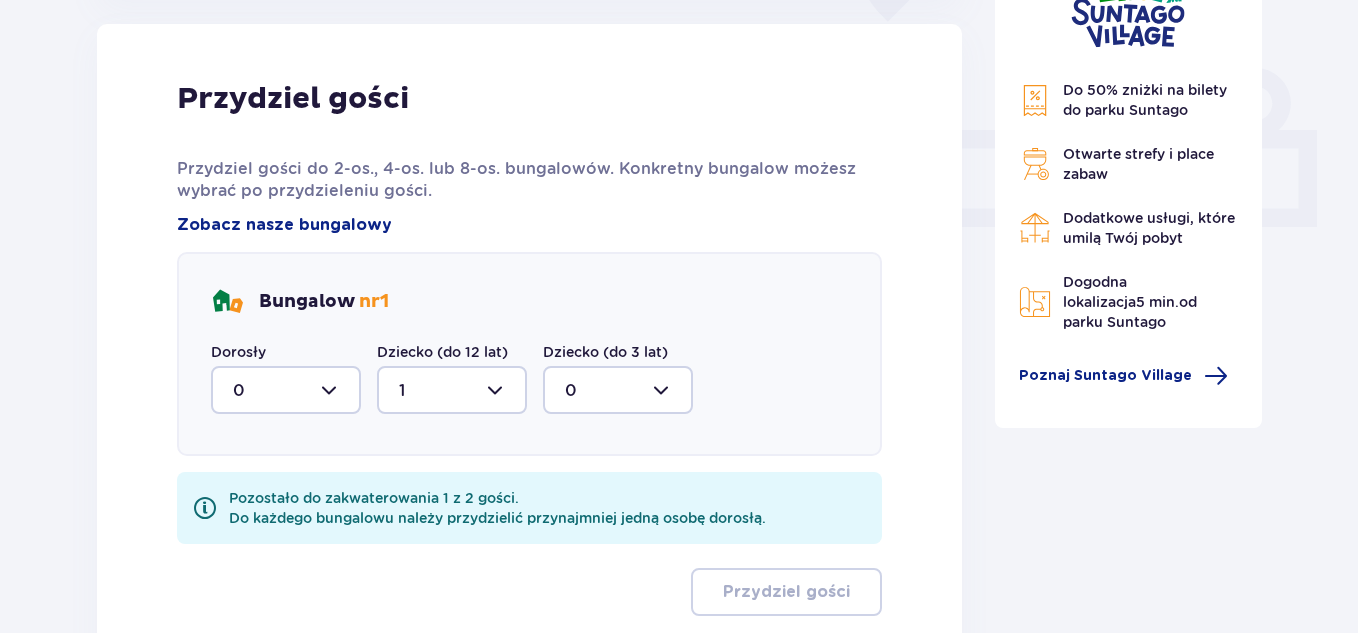 click at bounding box center [286, 390] 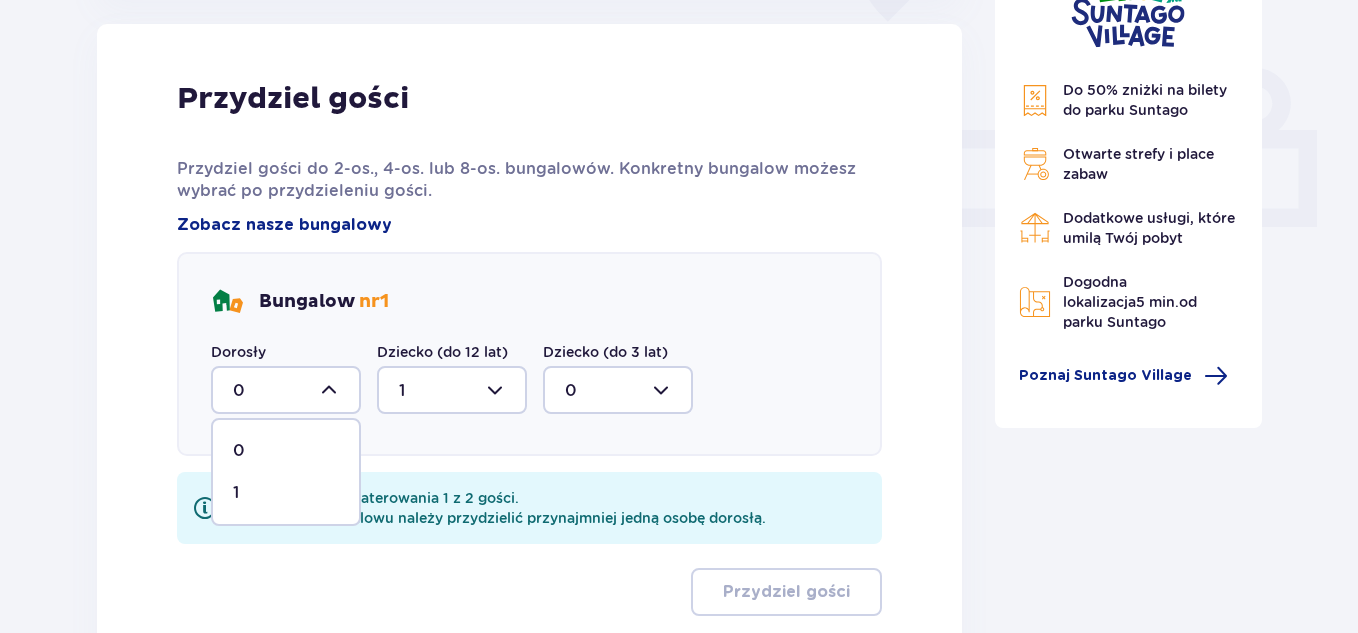 click on "1" at bounding box center [286, 493] 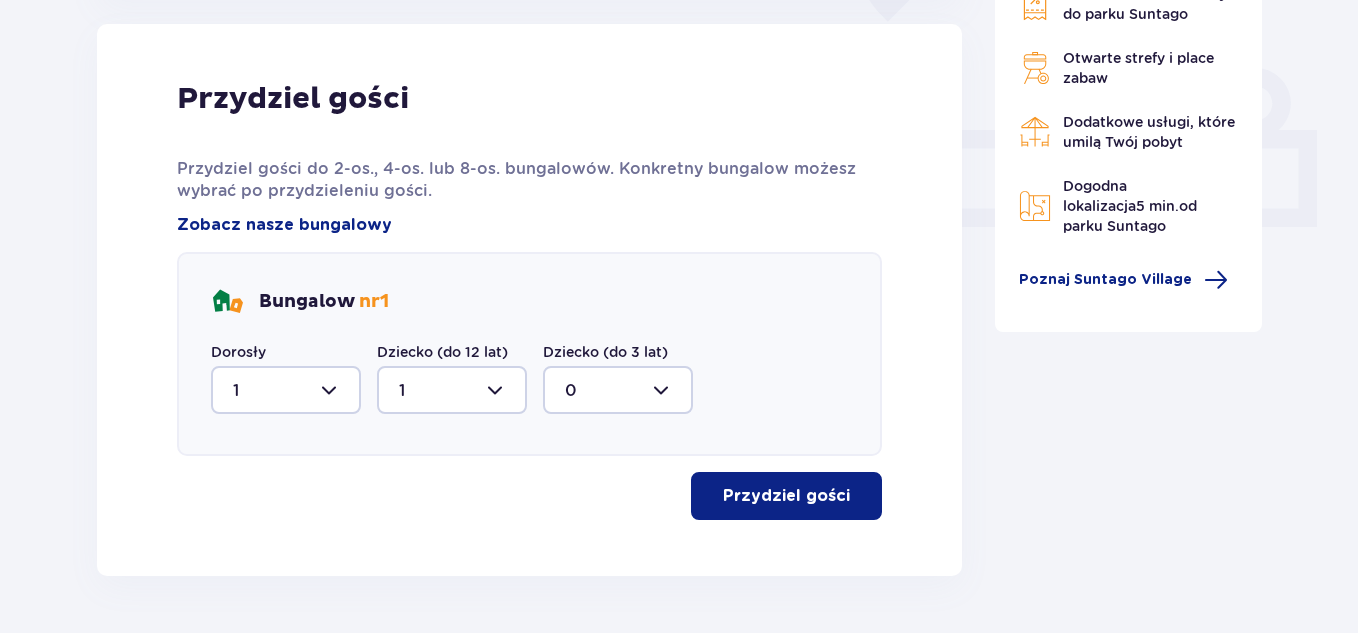 click on "Przydziel gości" at bounding box center [786, 496] 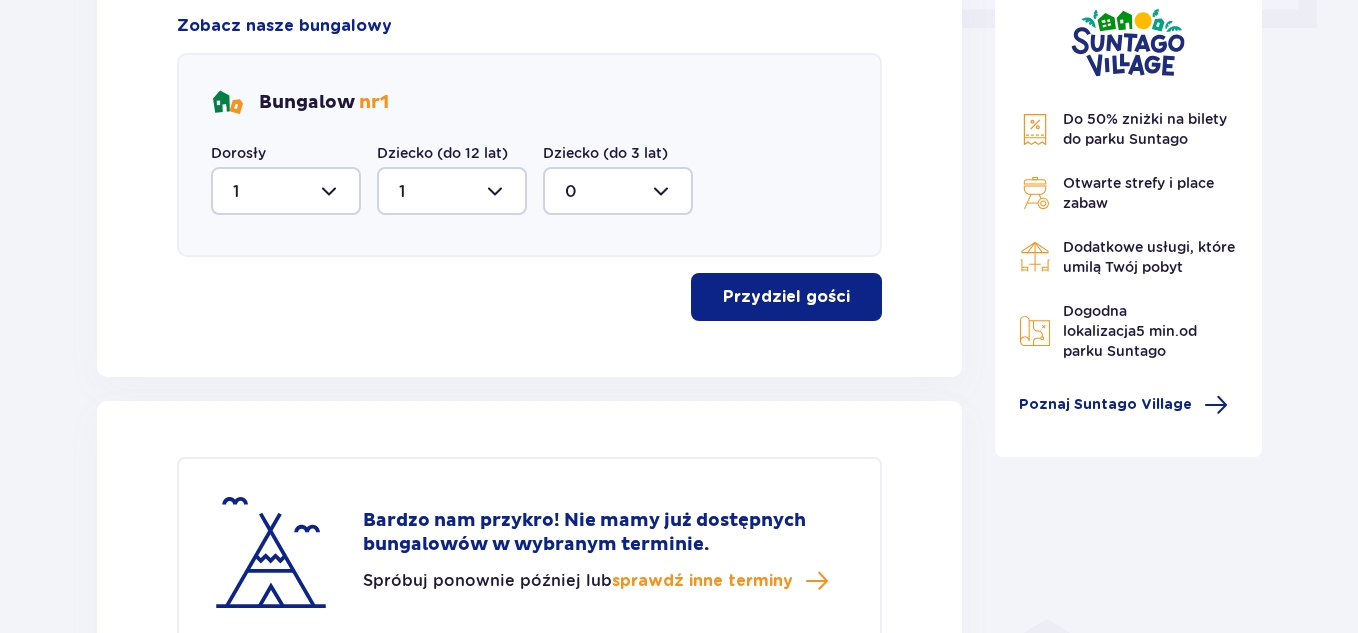 scroll, scrollTop: 993, scrollLeft: 0, axis: vertical 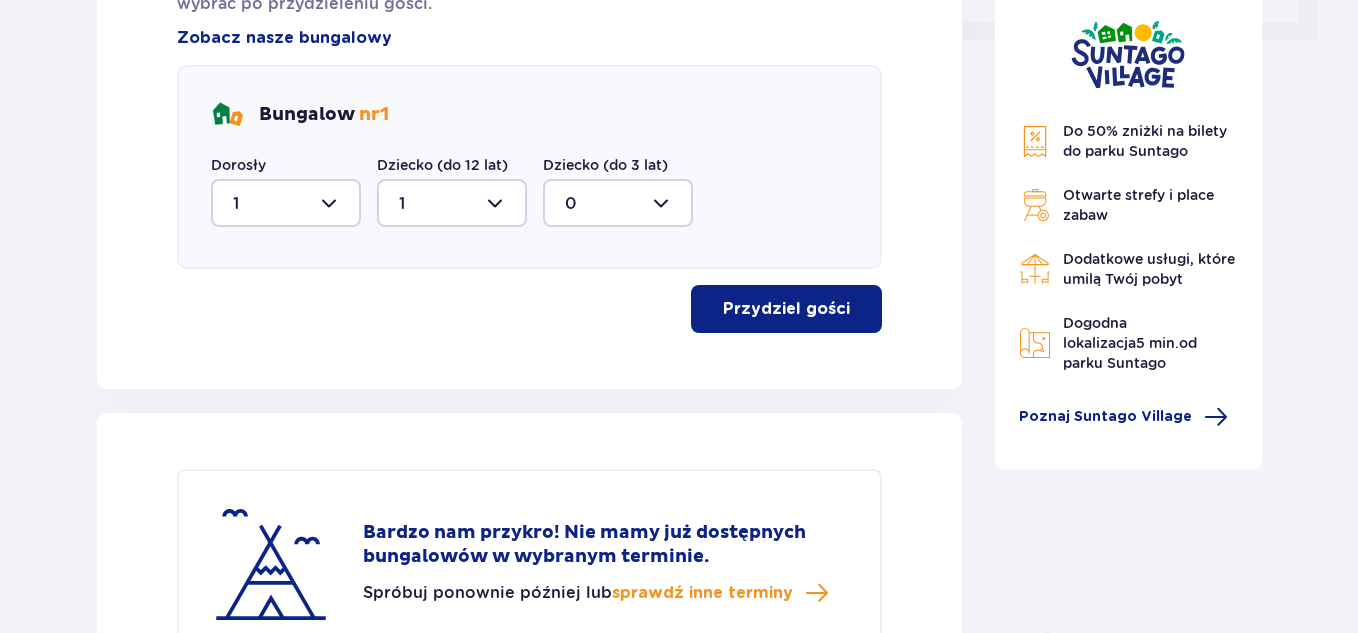 click on "Przydziel gości" at bounding box center (786, 309) 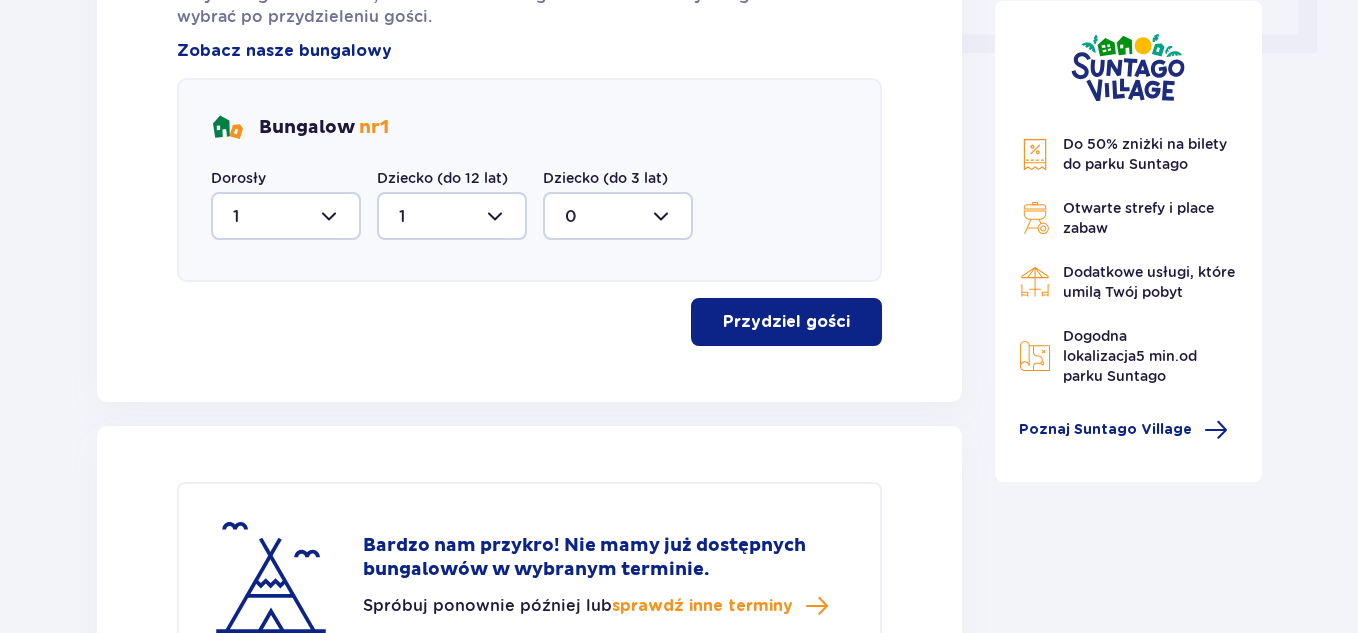 scroll, scrollTop: 955, scrollLeft: 0, axis: vertical 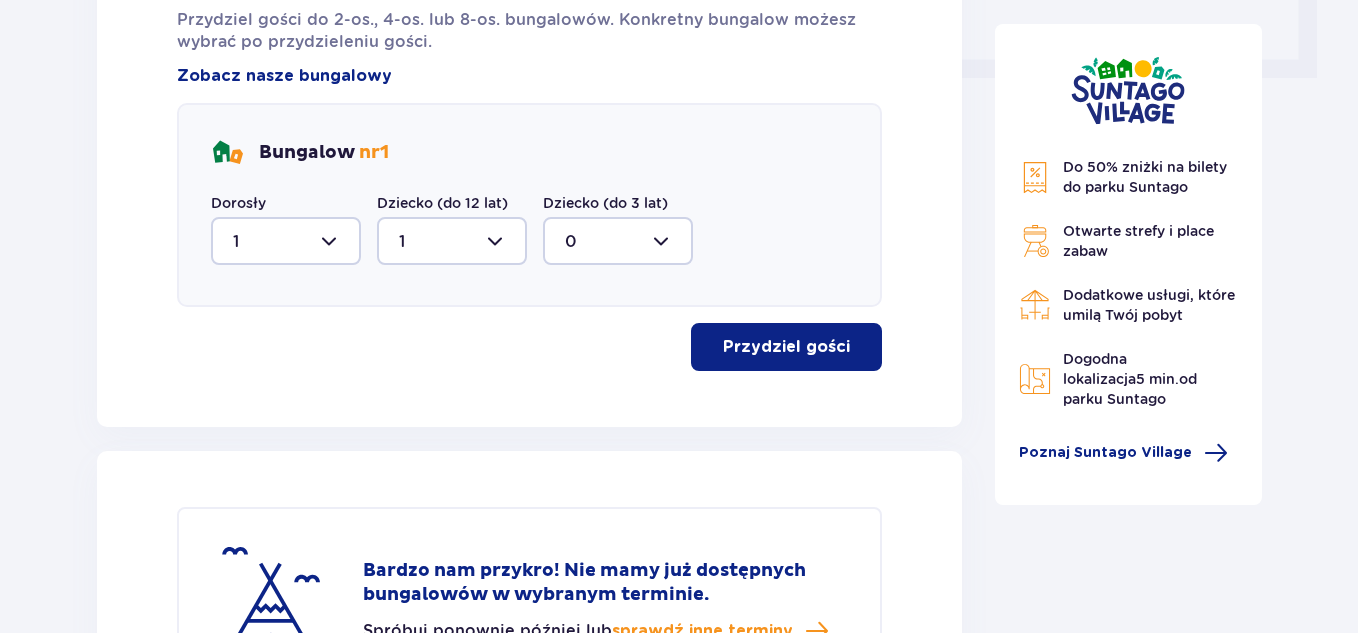 click on "Przydziel gości" at bounding box center (786, 347) 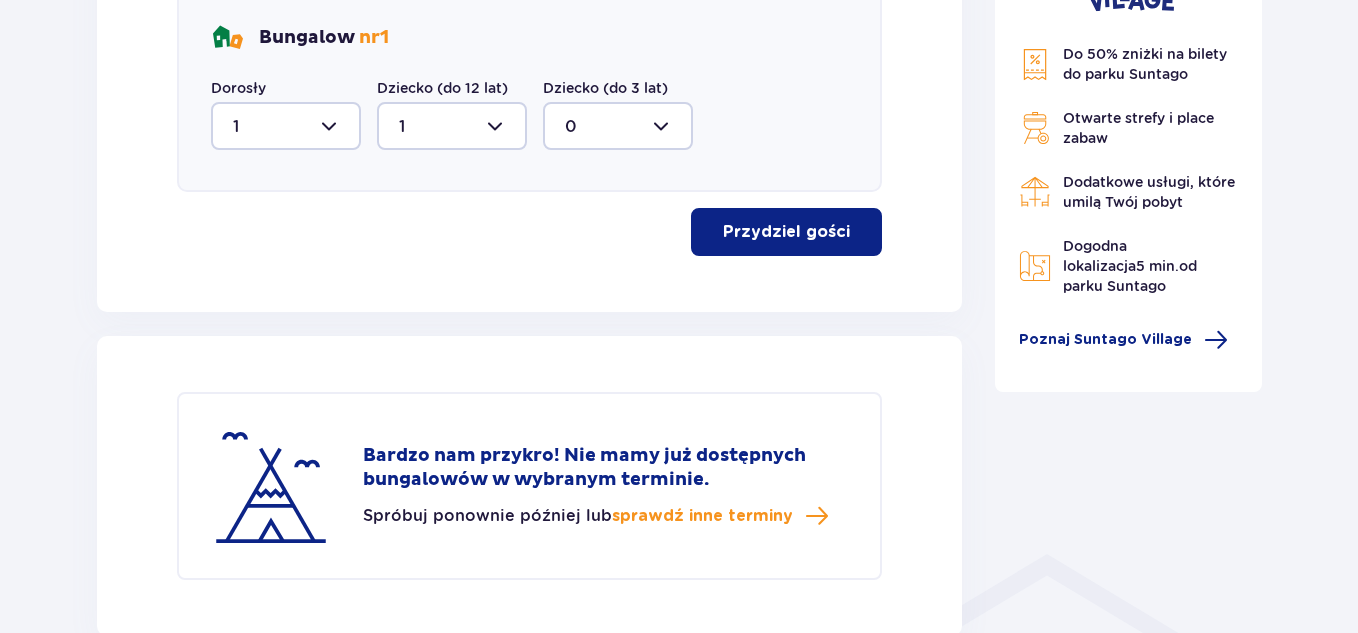 scroll, scrollTop: 1088, scrollLeft: 0, axis: vertical 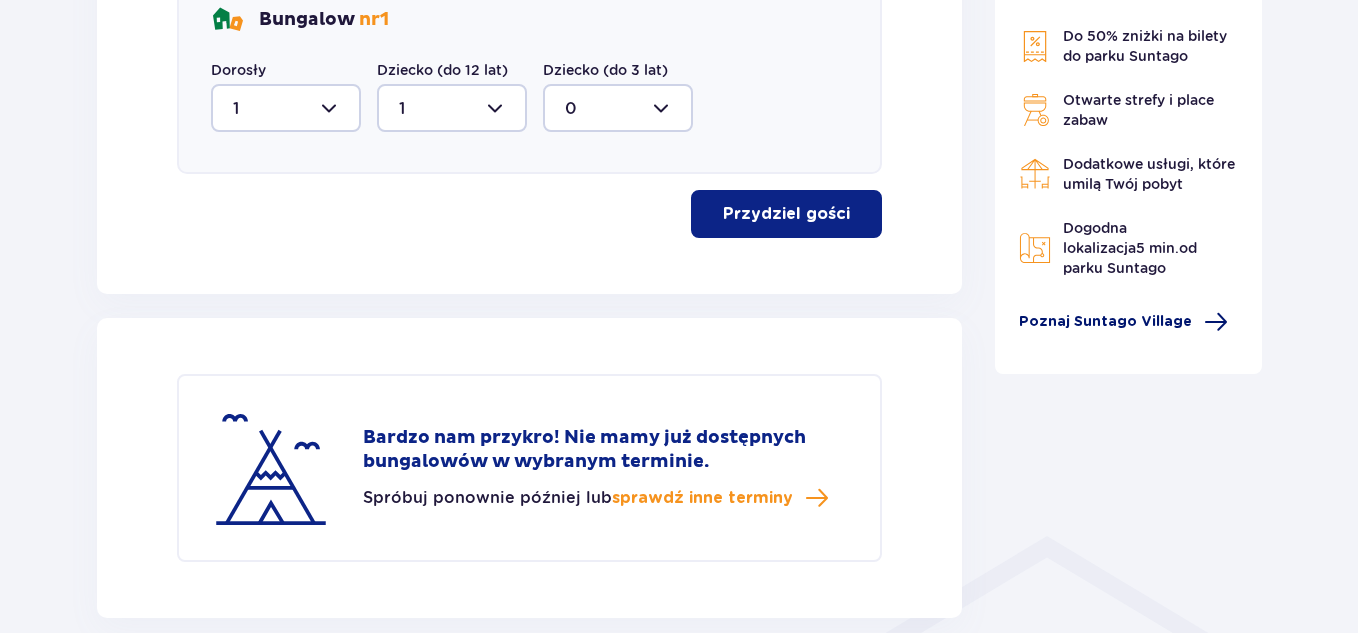 click at bounding box center [1216, 322] 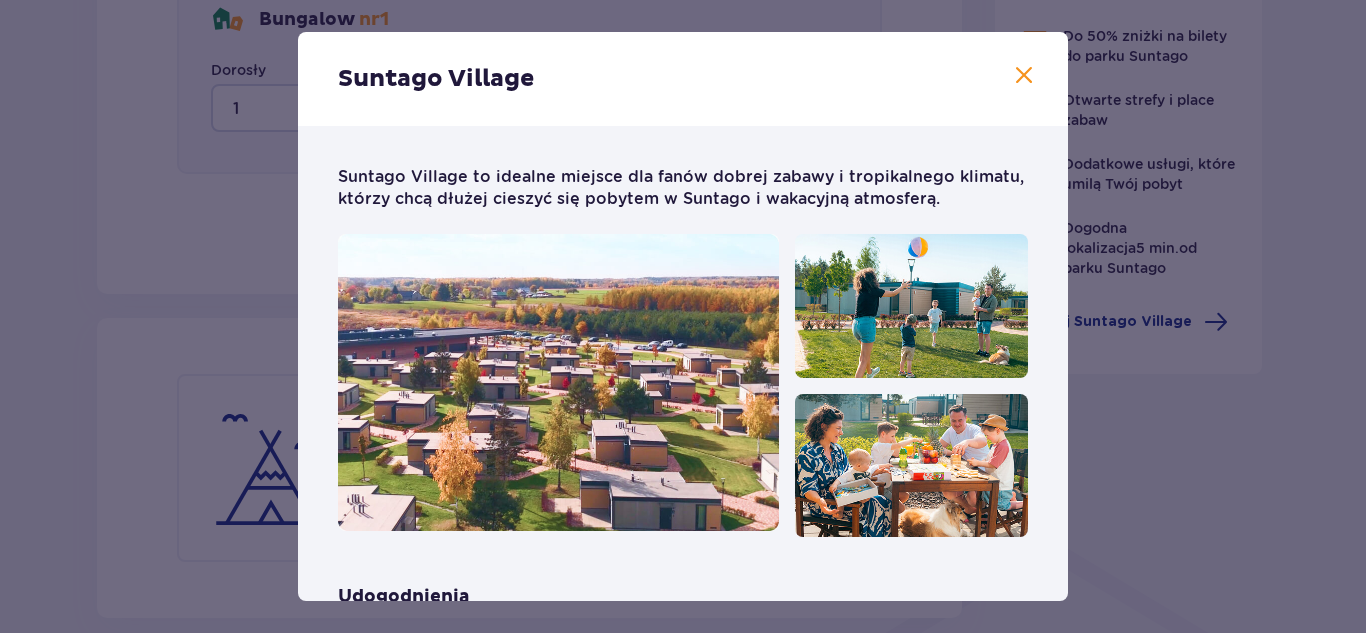 click at bounding box center (1024, 76) 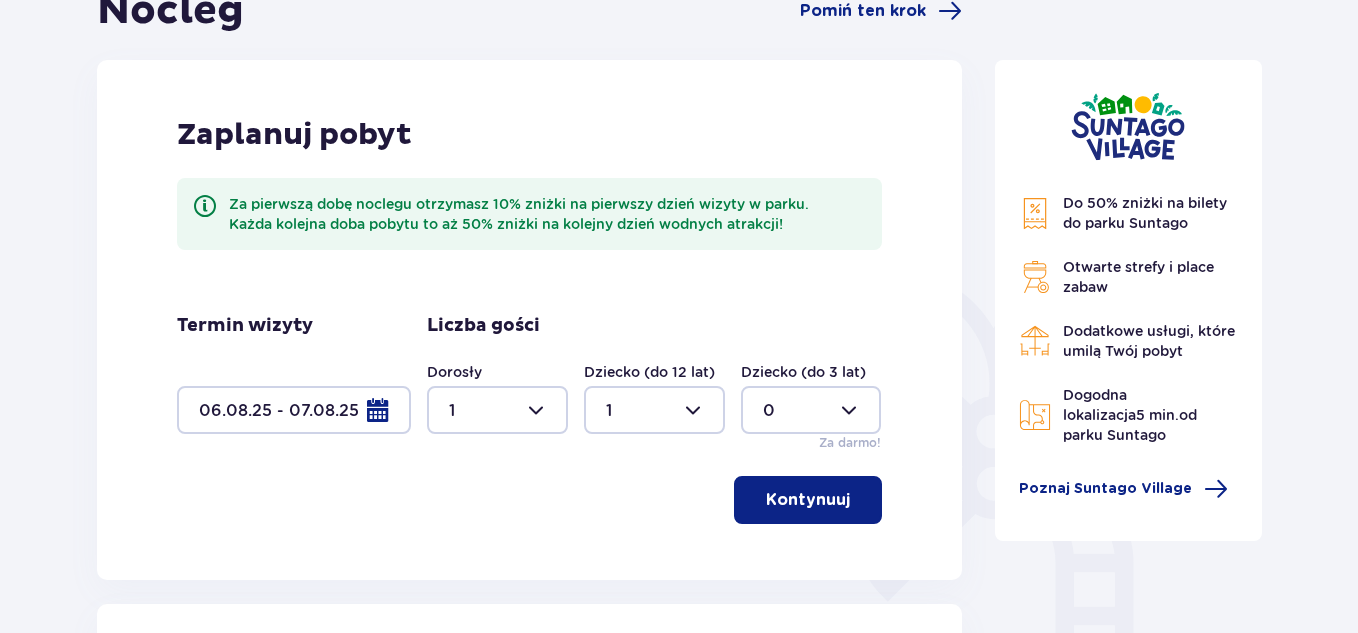 scroll, scrollTop: 229, scrollLeft: 0, axis: vertical 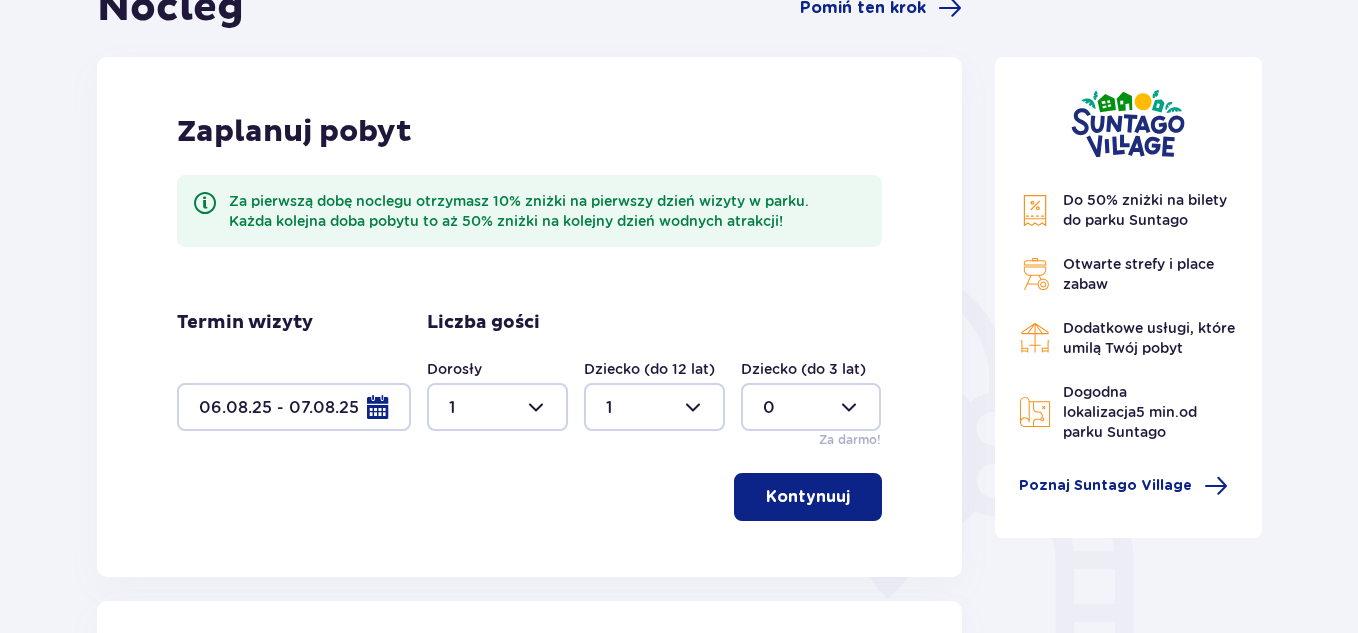 click at bounding box center (294, 407) 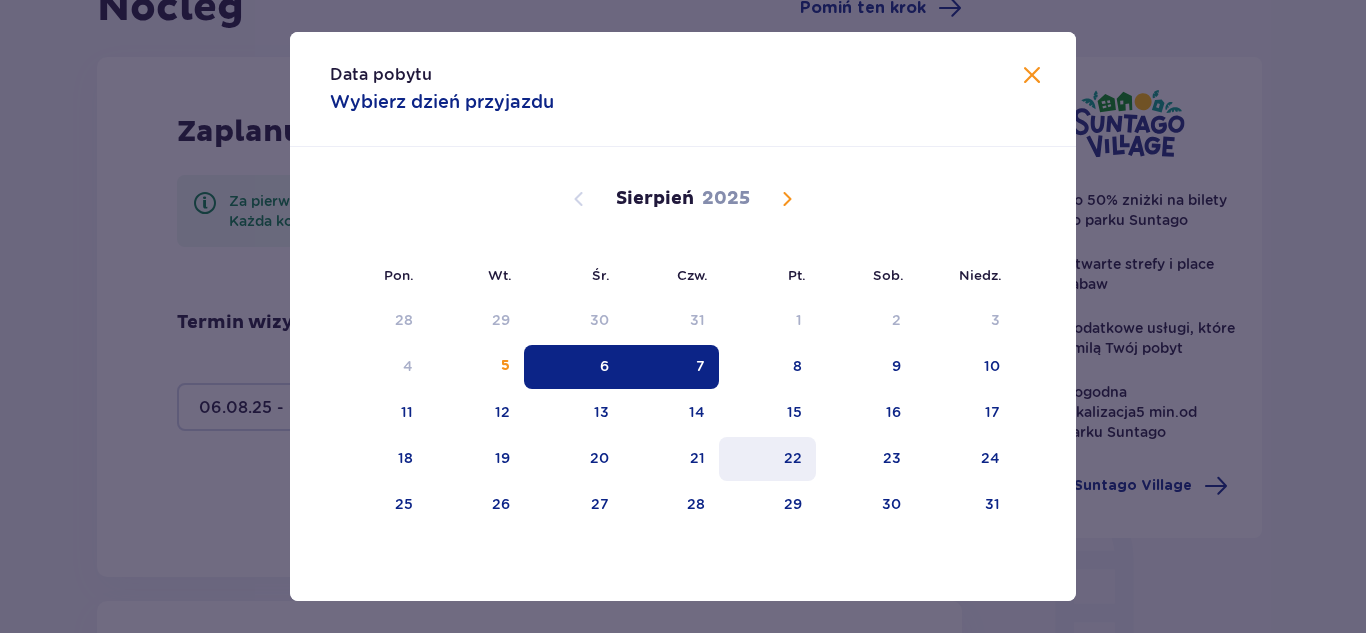 click on "22" at bounding box center [767, 459] 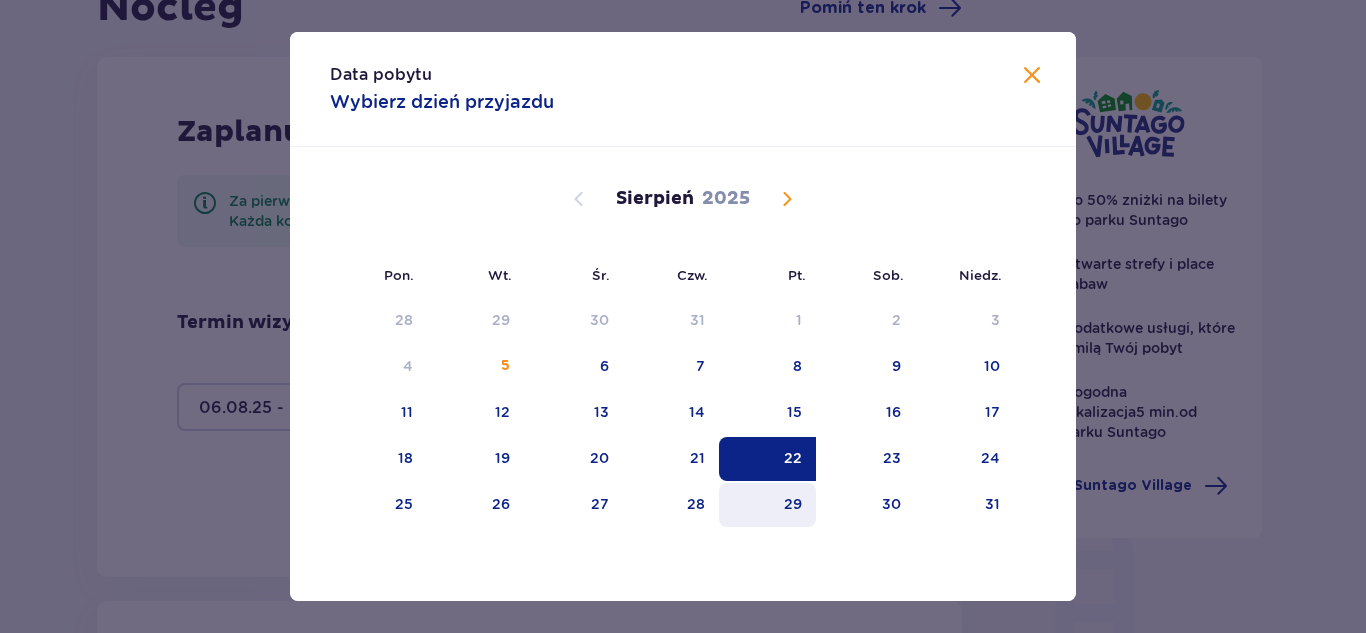 click on "29" at bounding box center (793, 504) 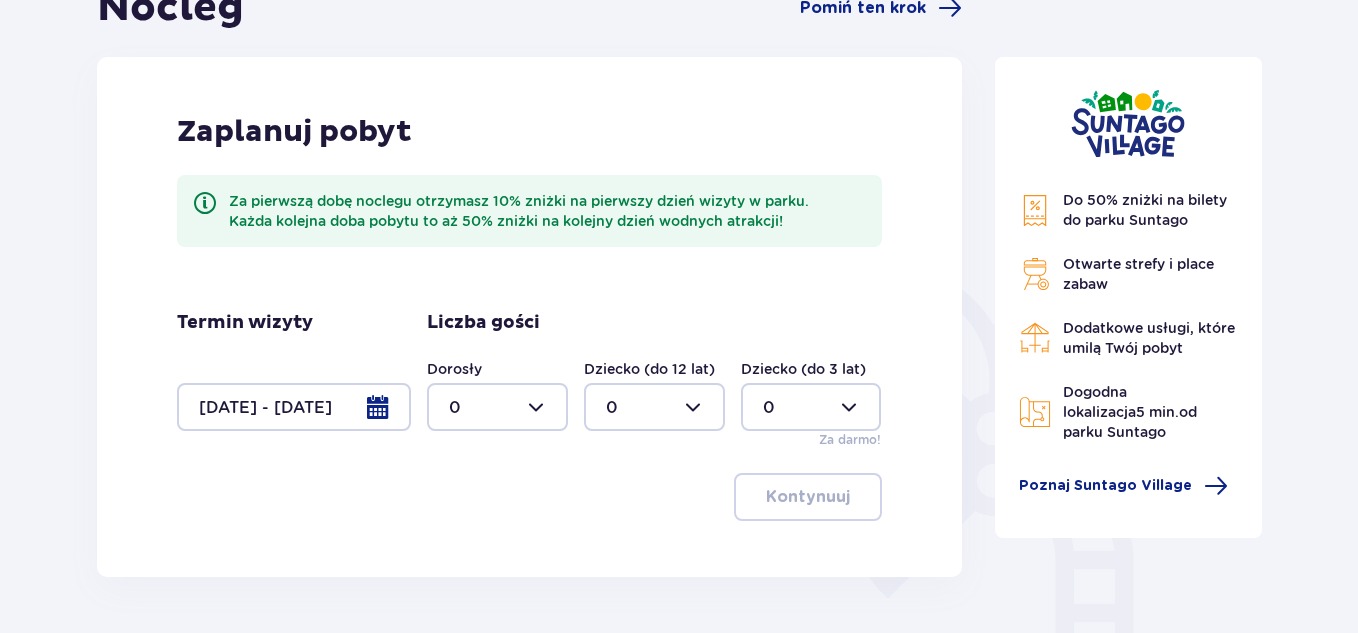 click at bounding box center [294, 407] 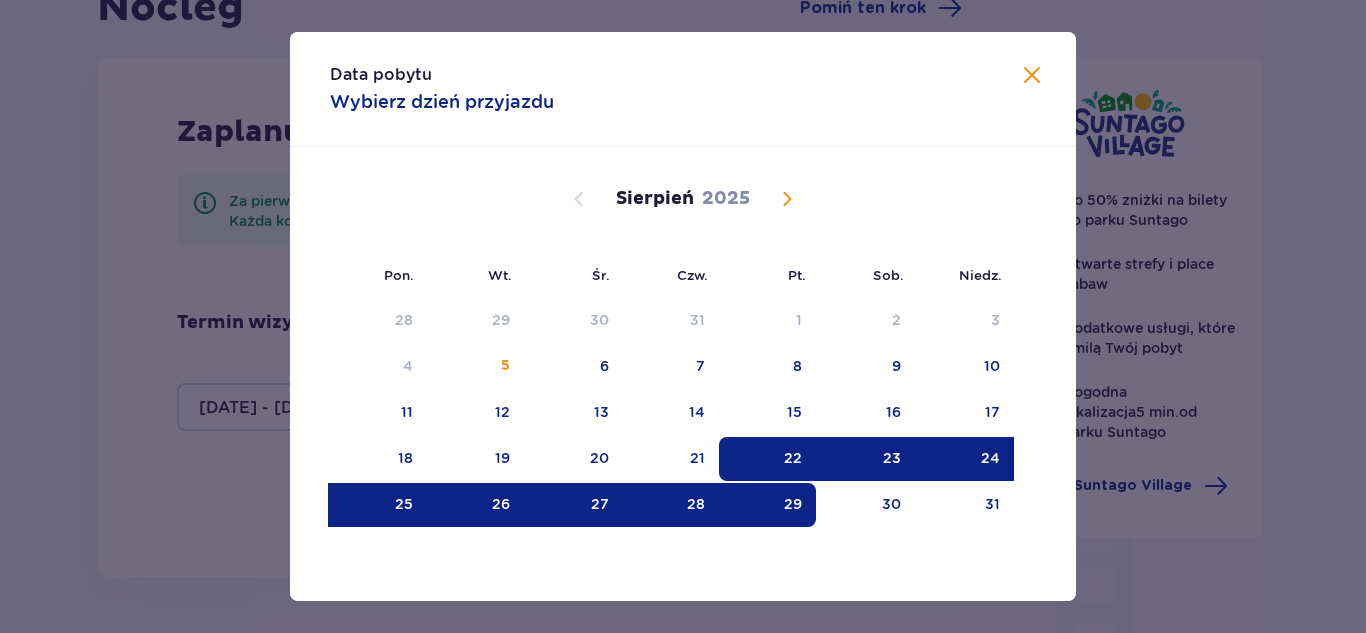 click on "29" at bounding box center (793, 504) 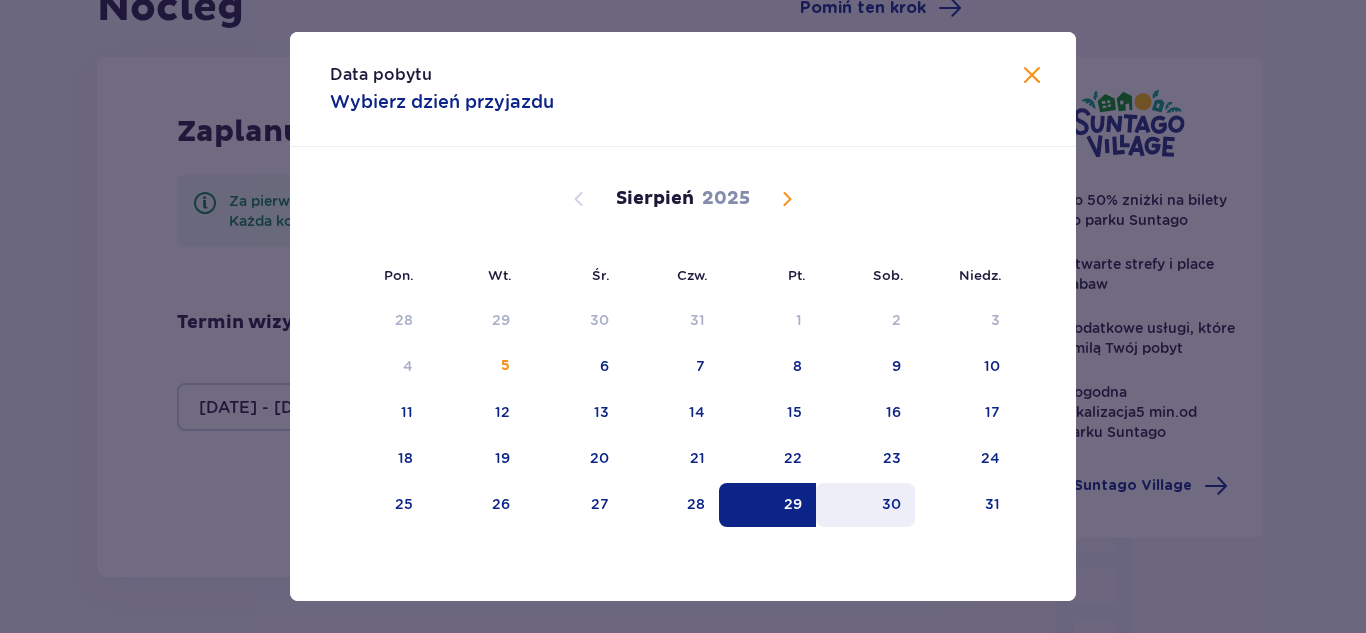 click on "30" at bounding box center (891, 504) 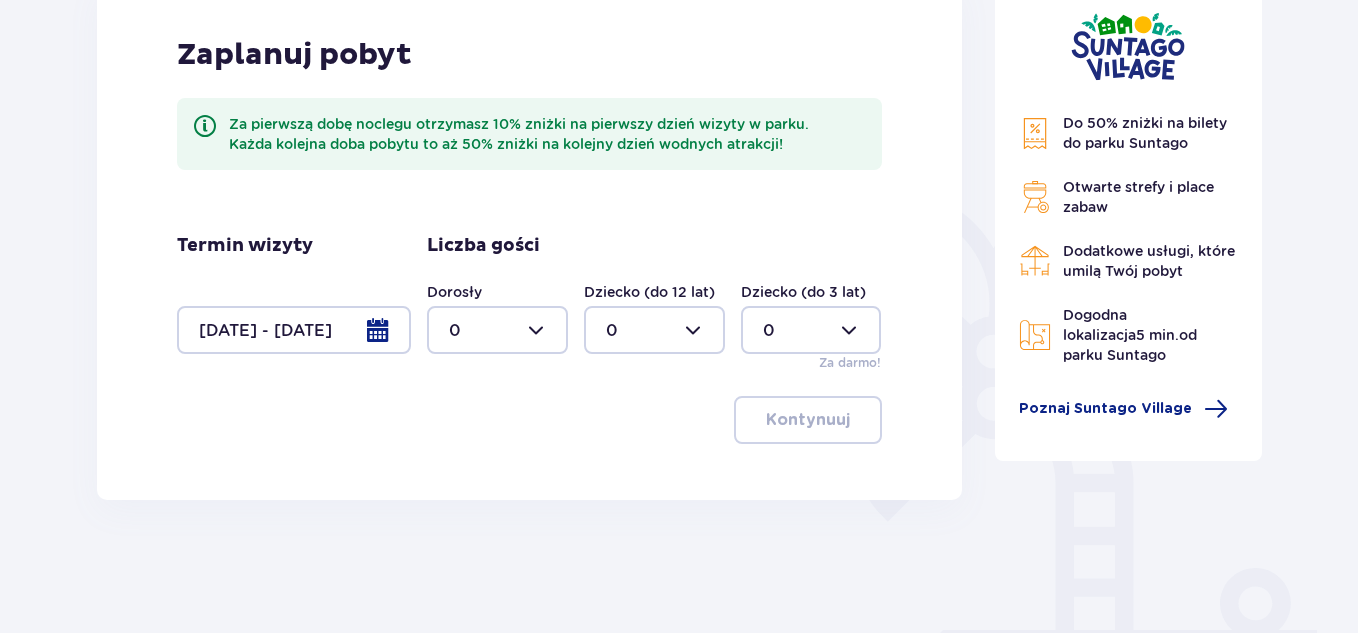 scroll, scrollTop: 345, scrollLeft: 0, axis: vertical 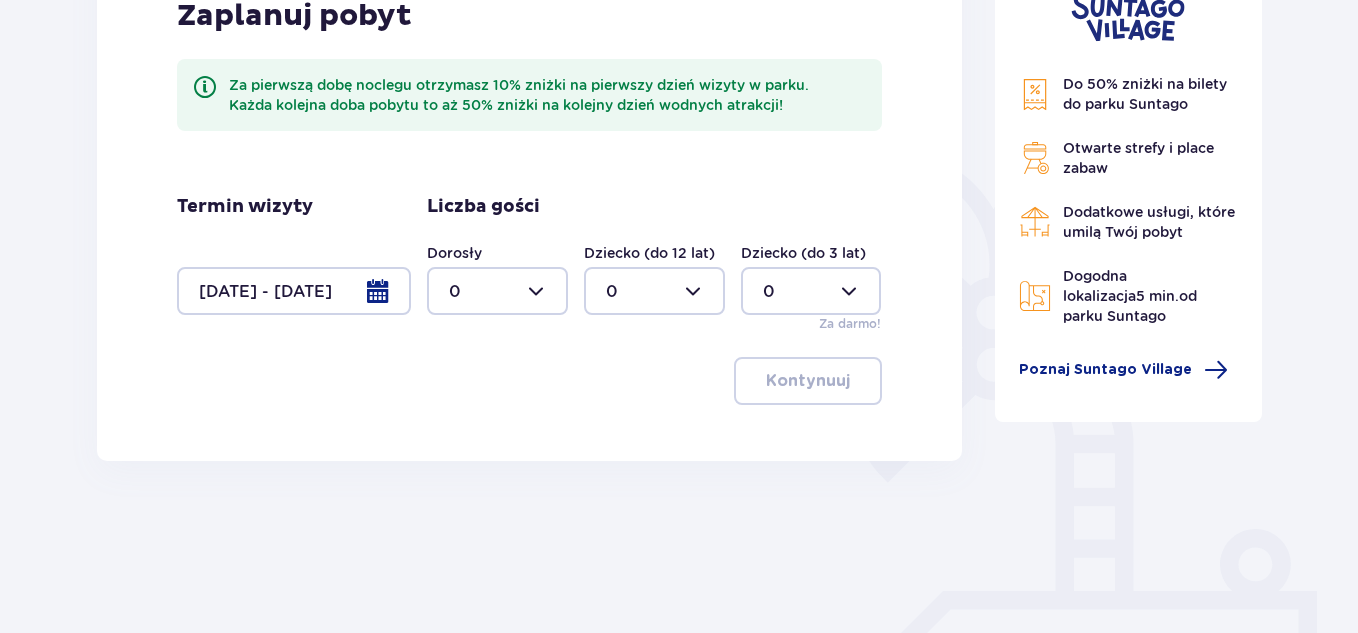 click at bounding box center (497, 291) 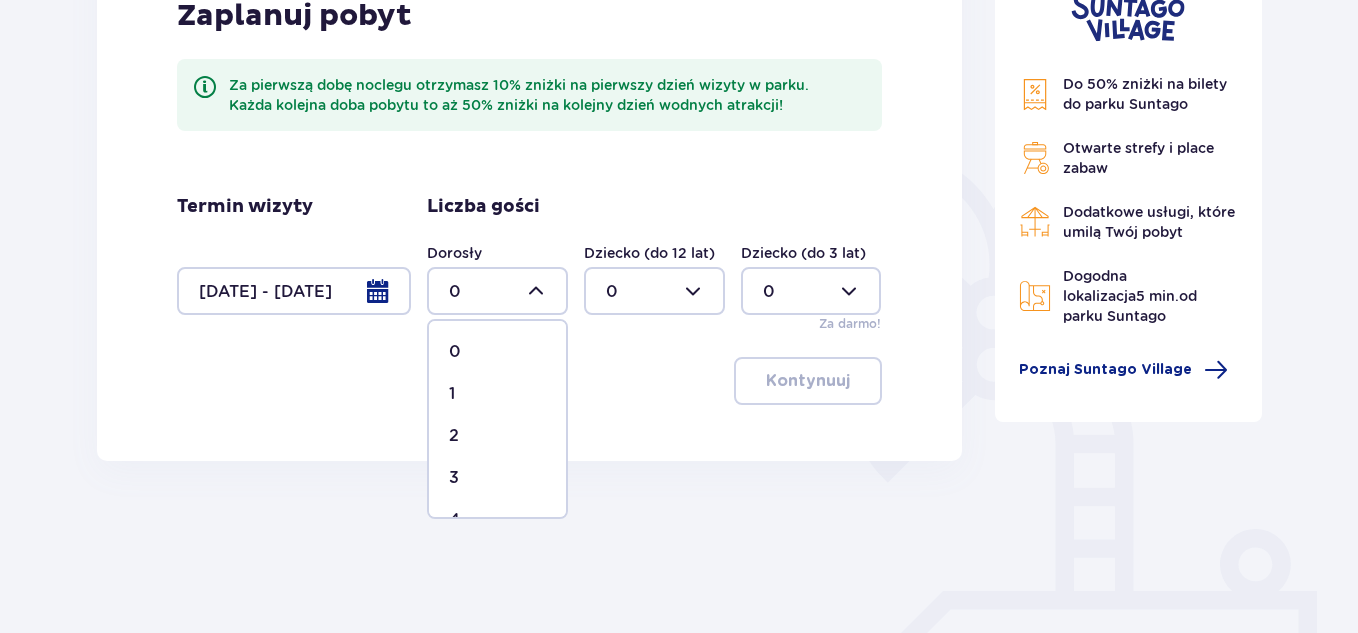 click on "1" at bounding box center [497, 394] 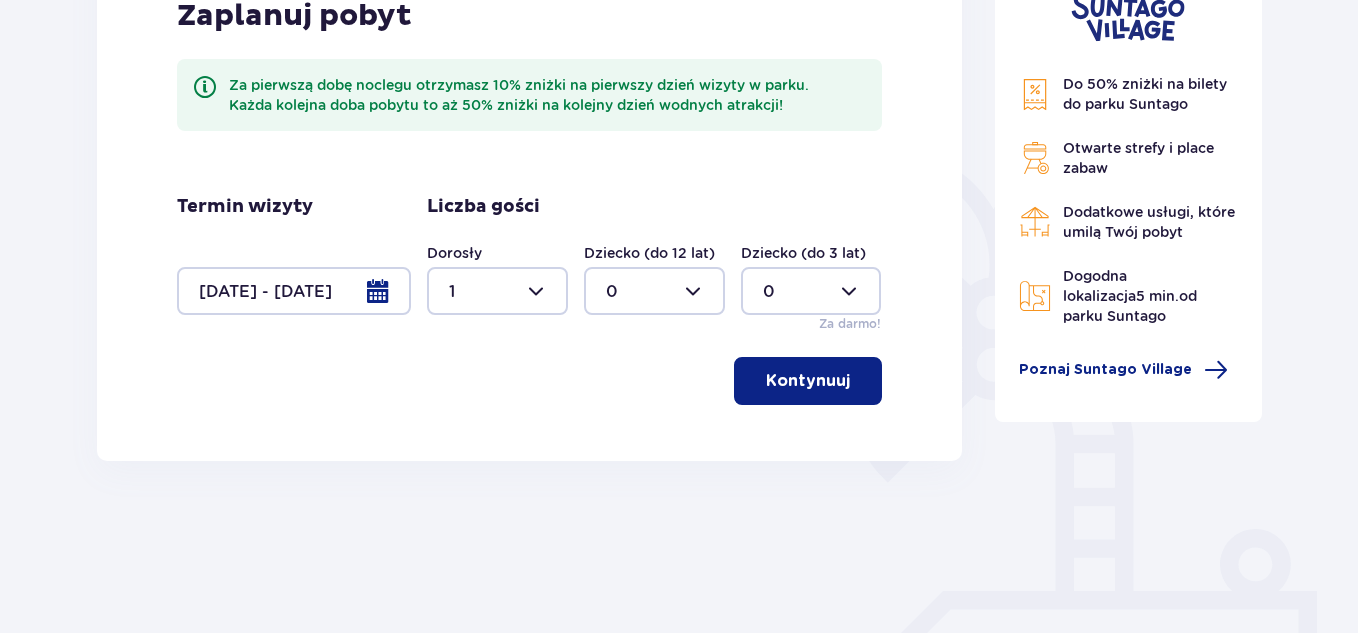 click at bounding box center [654, 291] 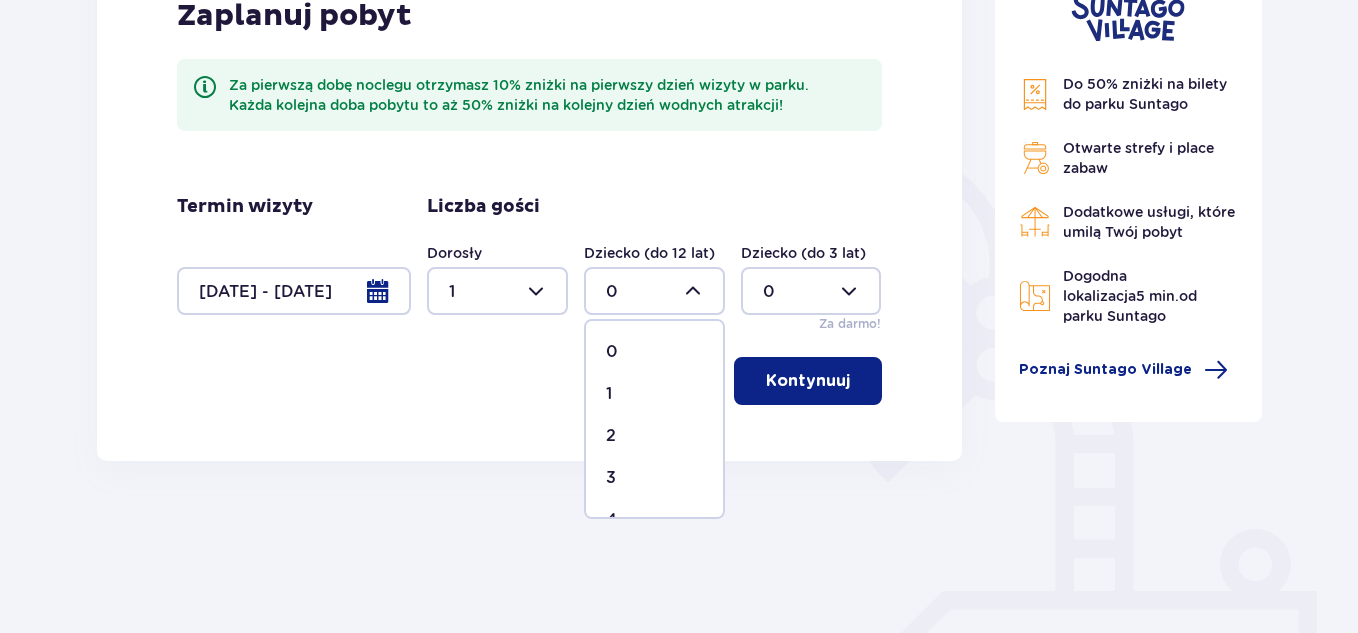 click on "1" at bounding box center [654, 394] 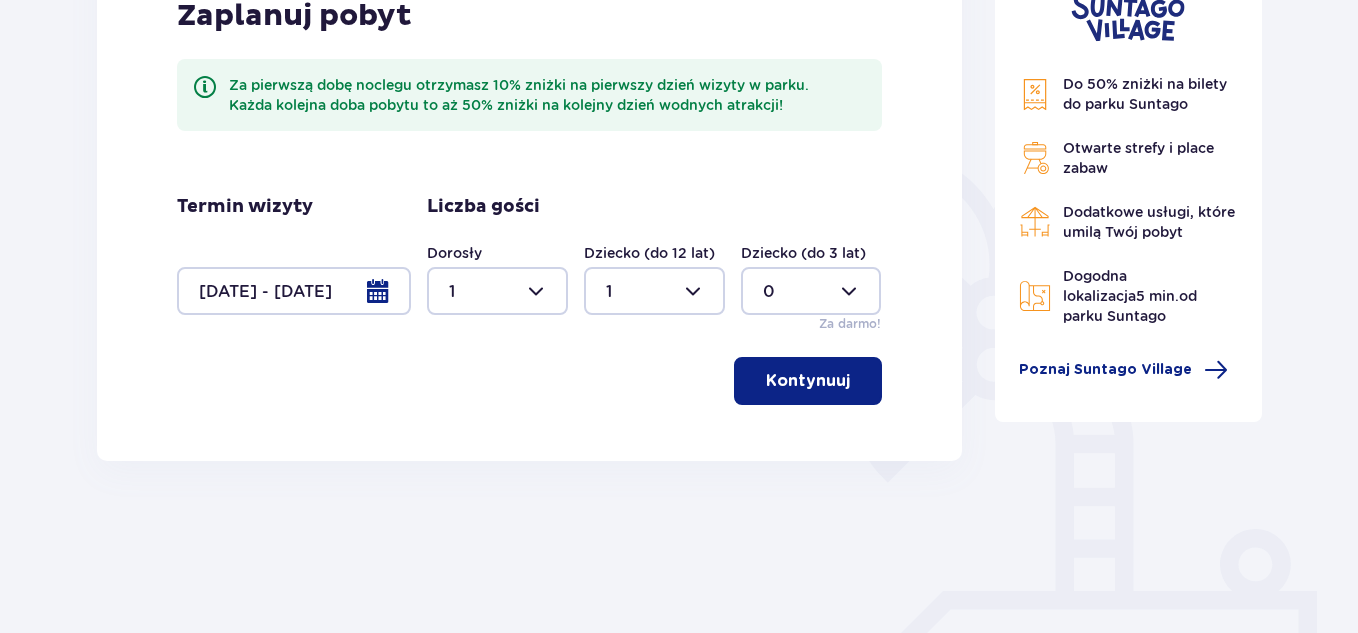 click on "Kontynuuj" at bounding box center [808, 381] 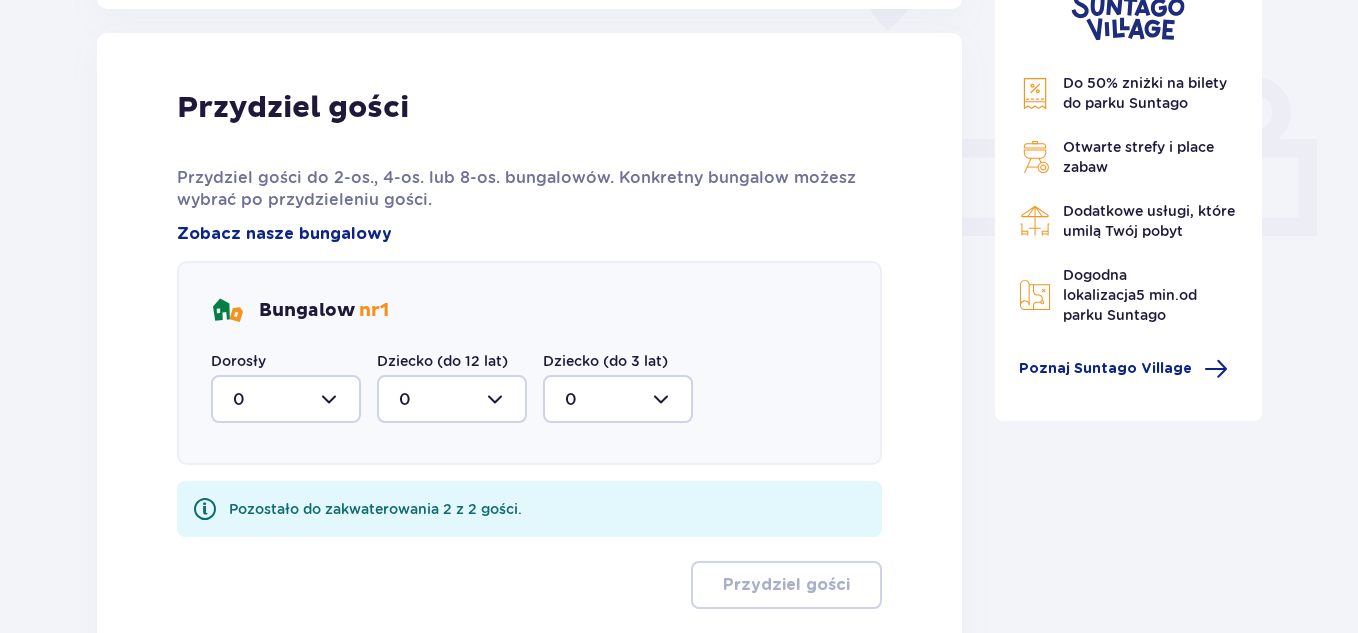 scroll, scrollTop: 806, scrollLeft: 0, axis: vertical 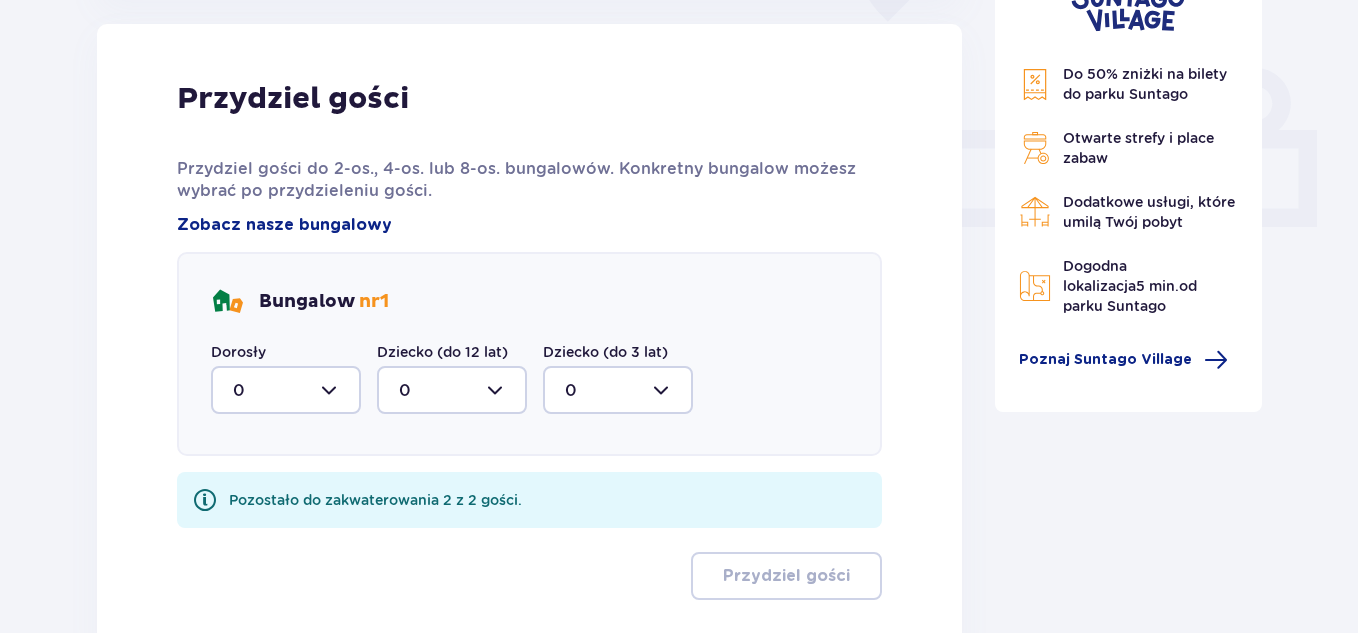 click at bounding box center [452, 390] 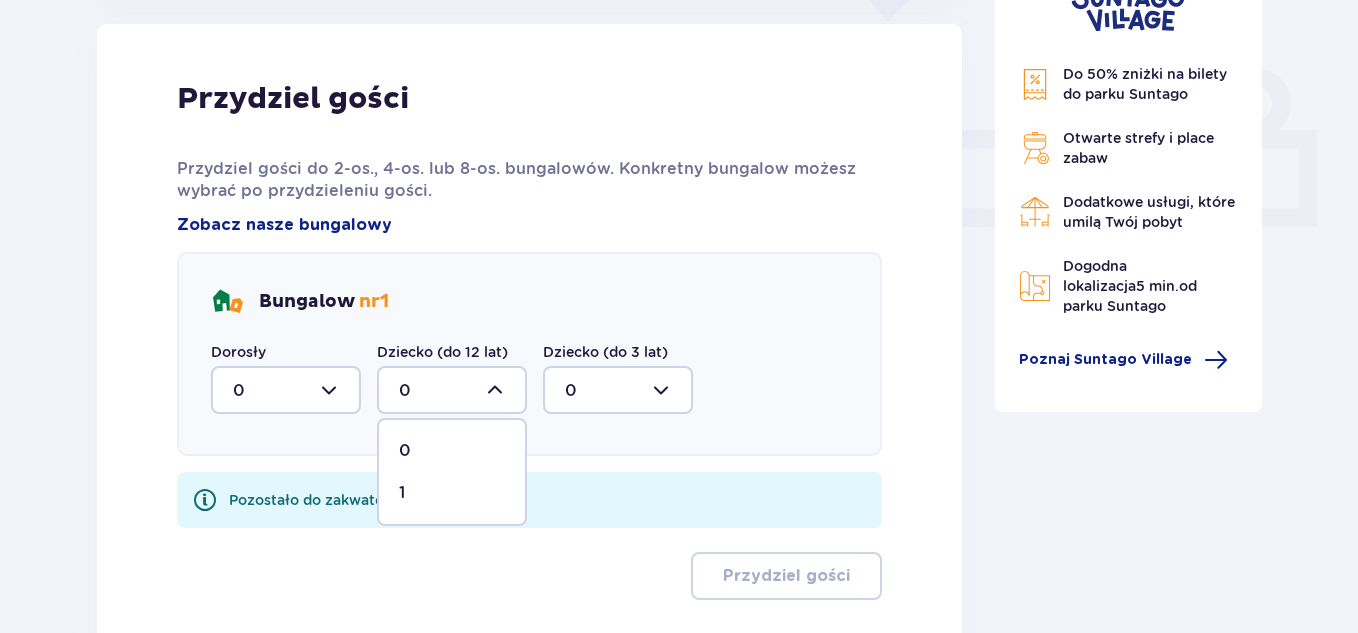click on "1" at bounding box center [452, 493] 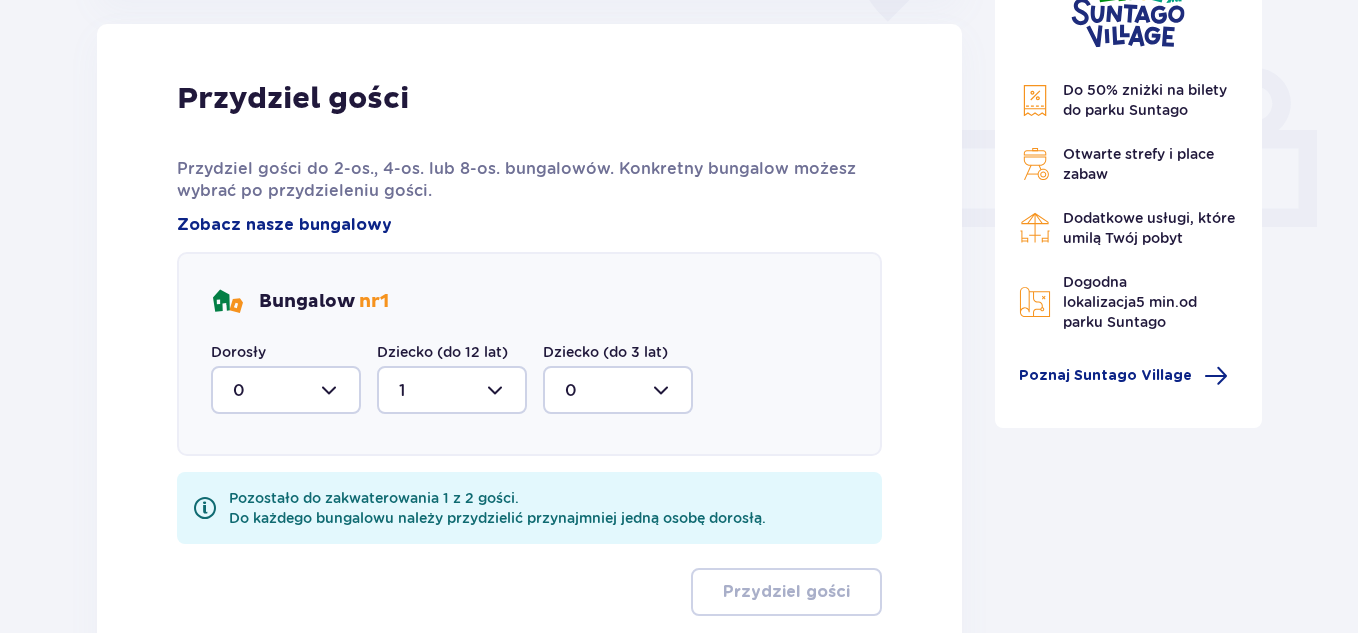 click at bounding box center (286, 390) 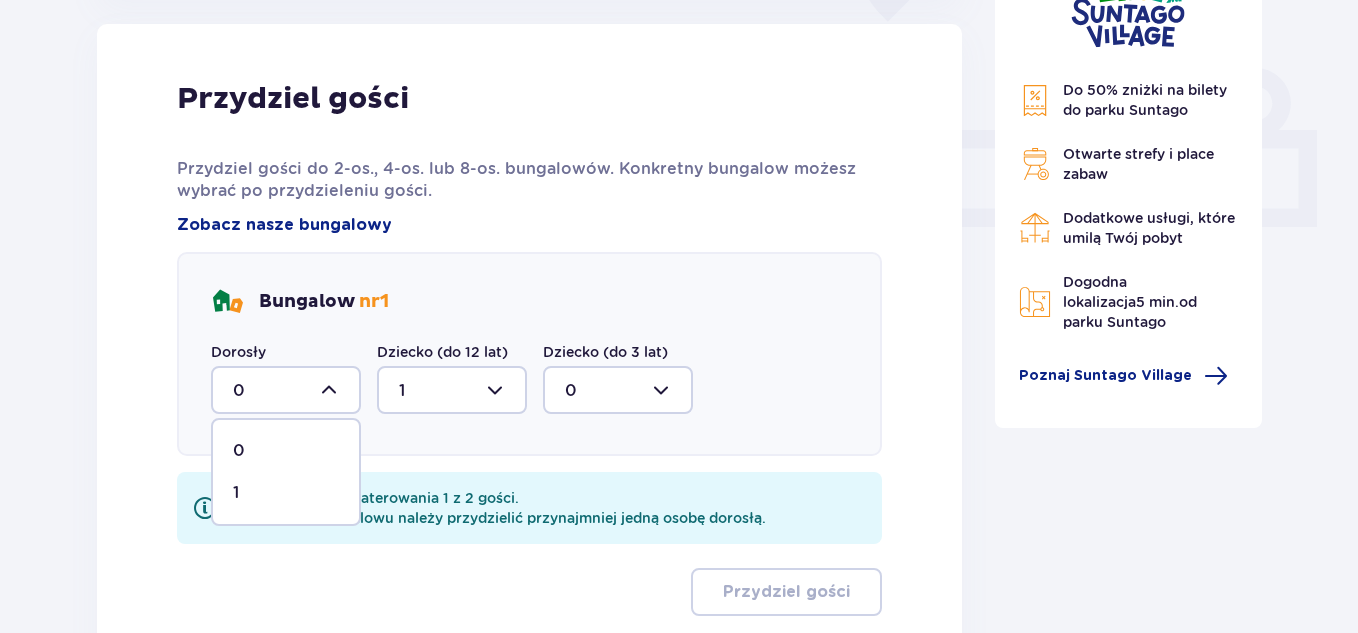 click on "1" at bounding box center [286, 493] 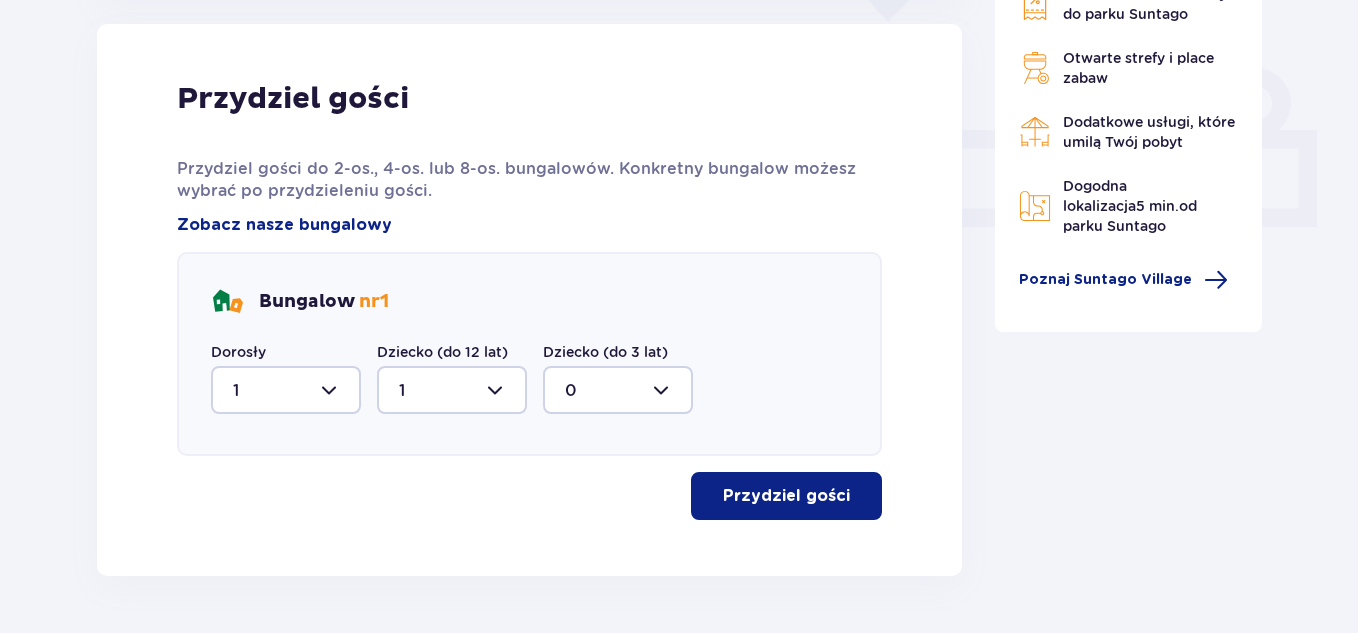 click on "Przydziel gości" at bounding box center (786, 496) 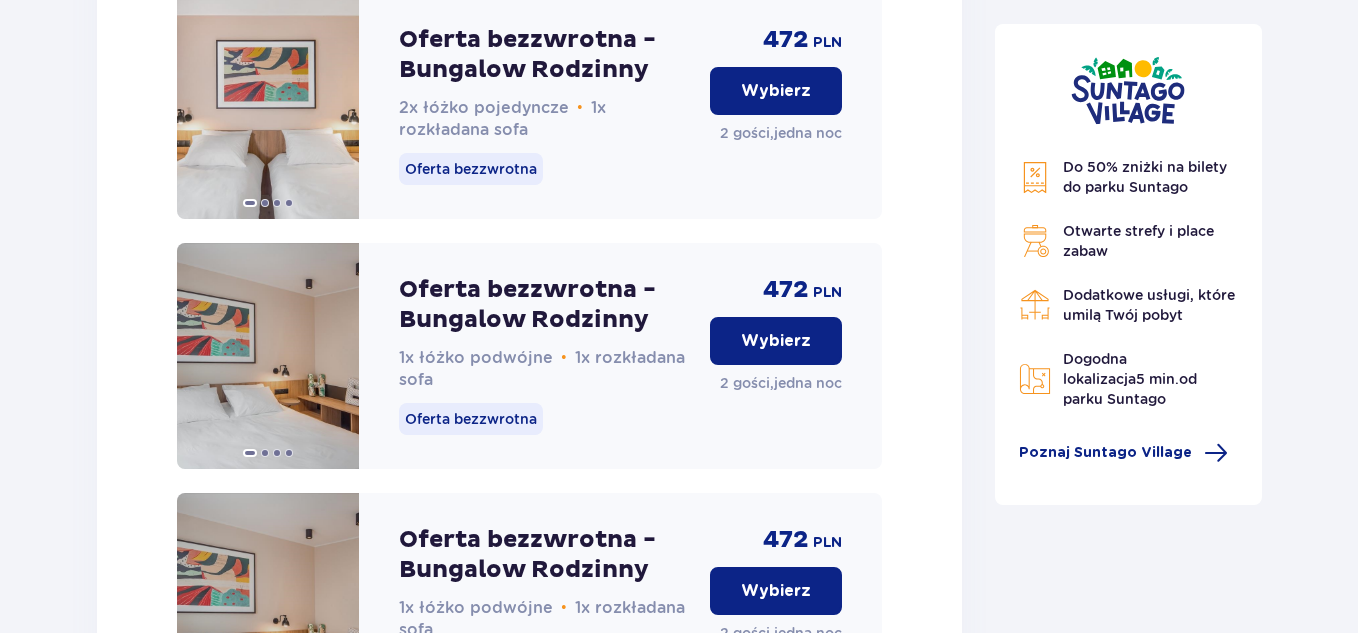 scroll, scrollTop: 3328, scrollLeft: 0, axis: vertical 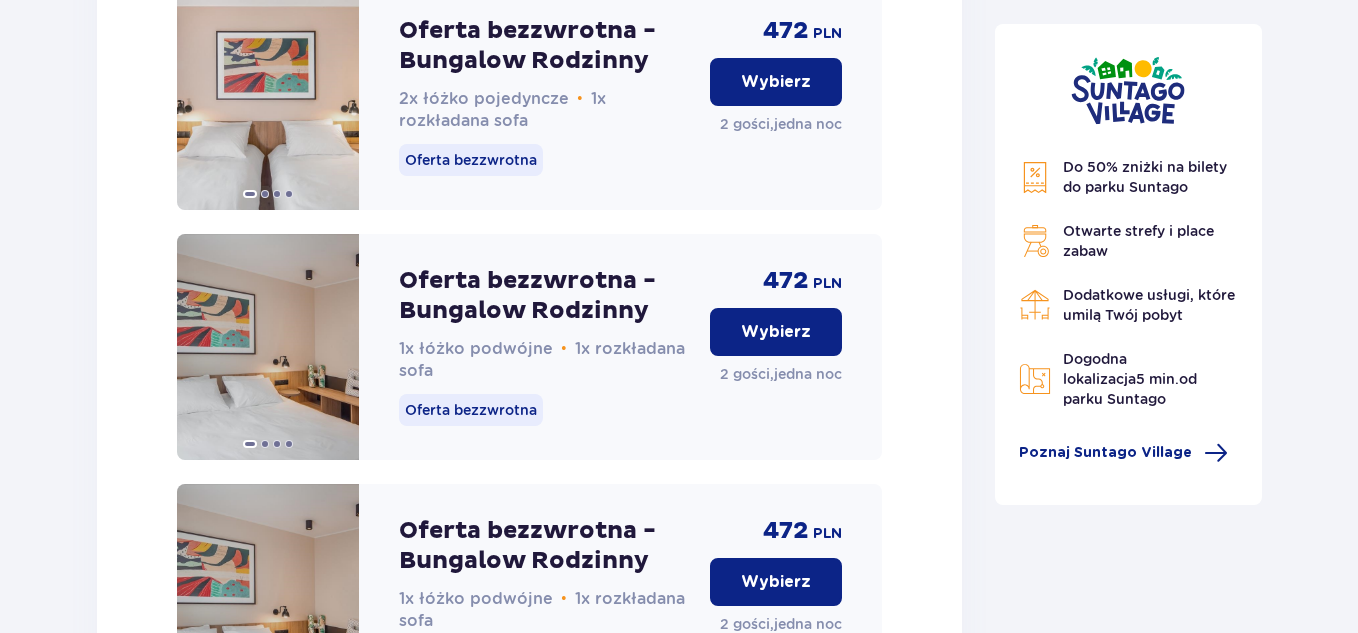 click on "Wybierz" at bounding box center (776, 332) 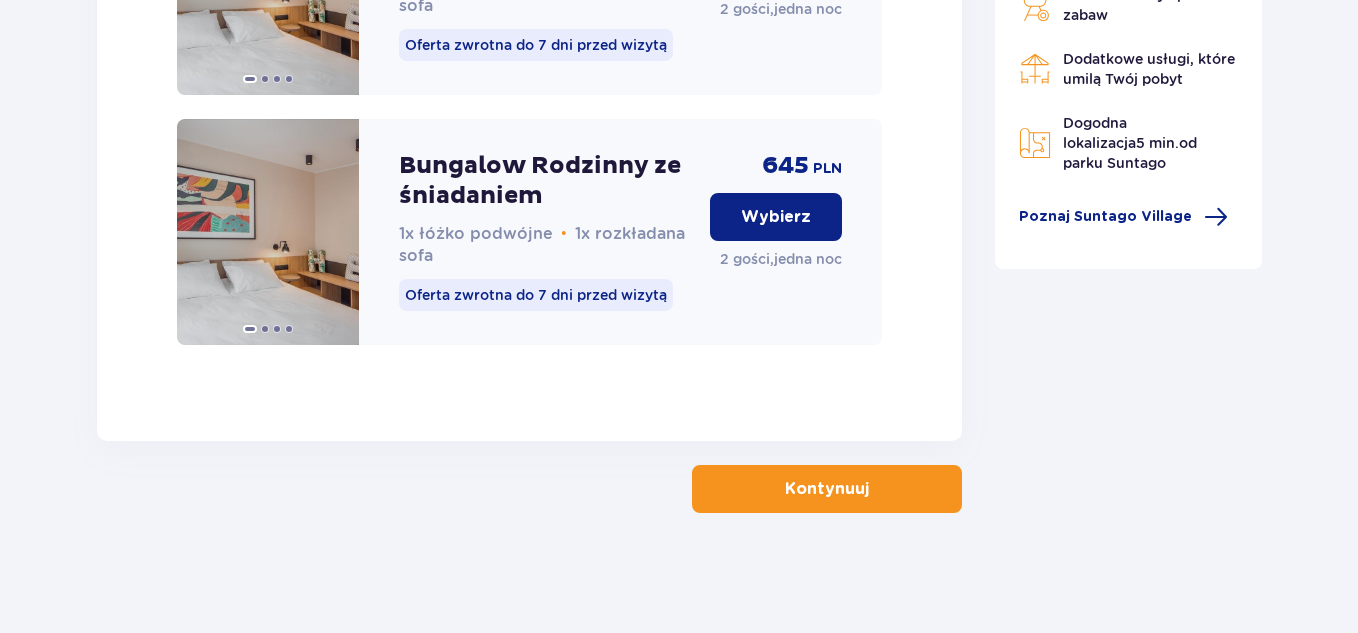 scroll, scrollTop: 7169, scrollLeft: 0, axis: vertical 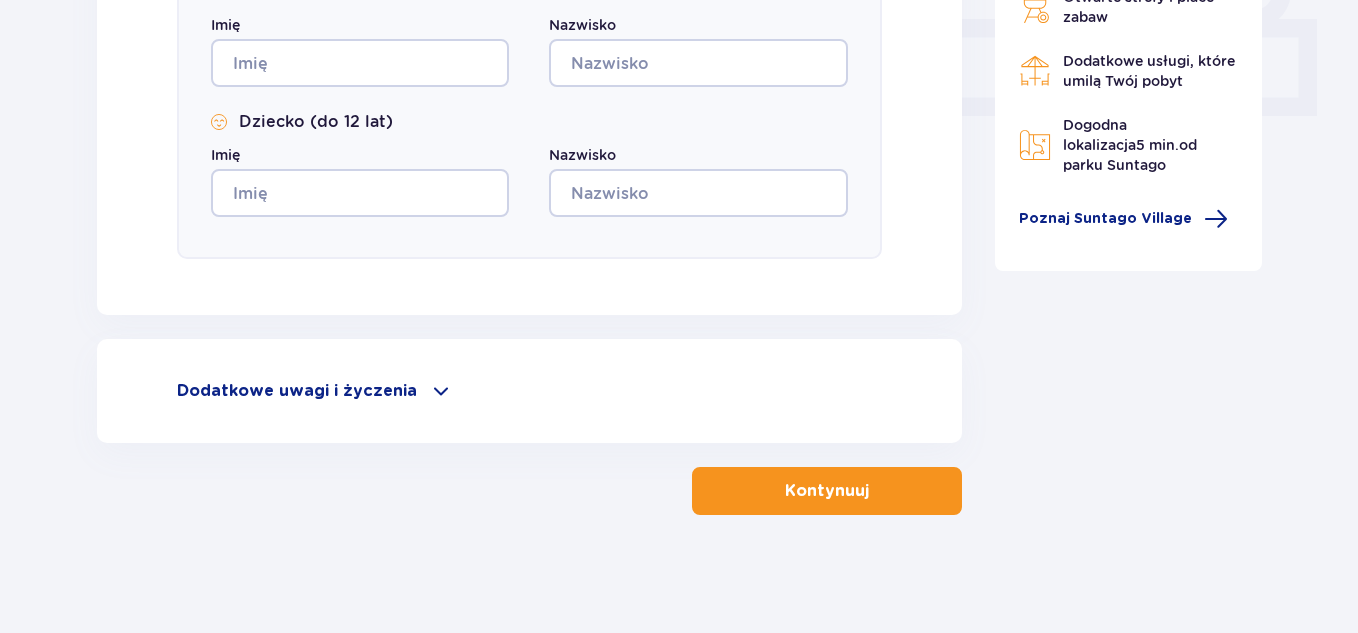 click on "Kontynuuj" at bounding box center [827, 491] 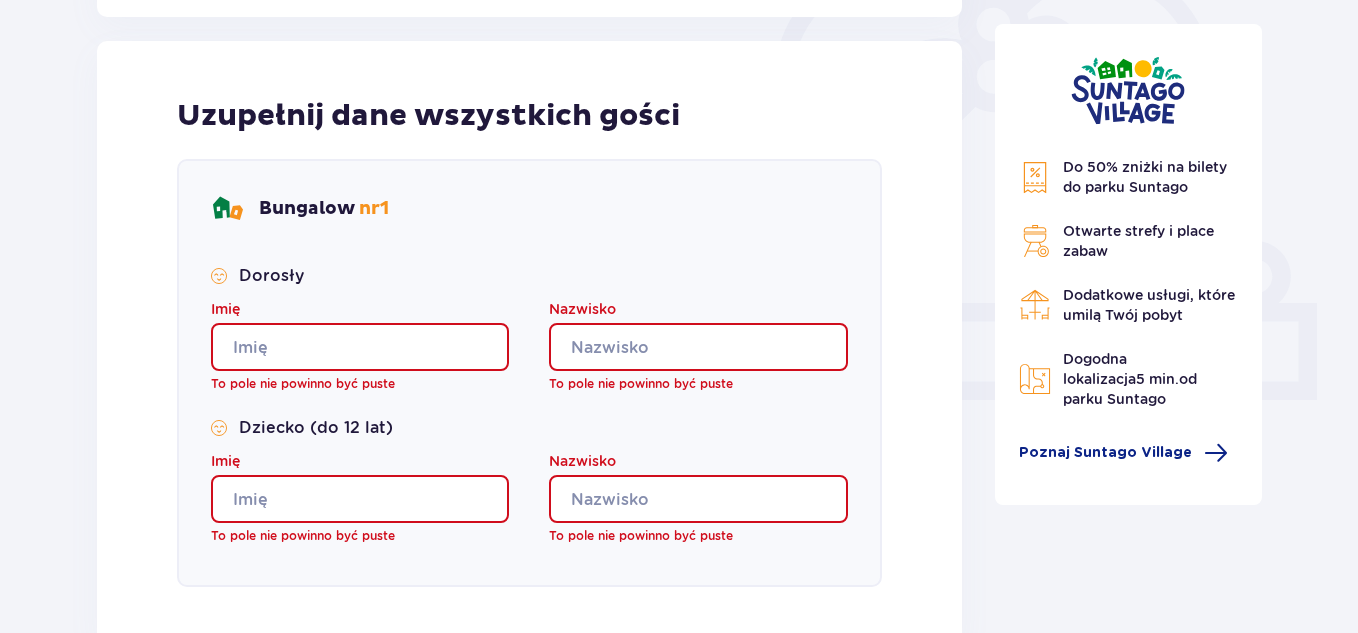 scroll, scrollTop: 963, scrollLeft: 0, axis: vertical 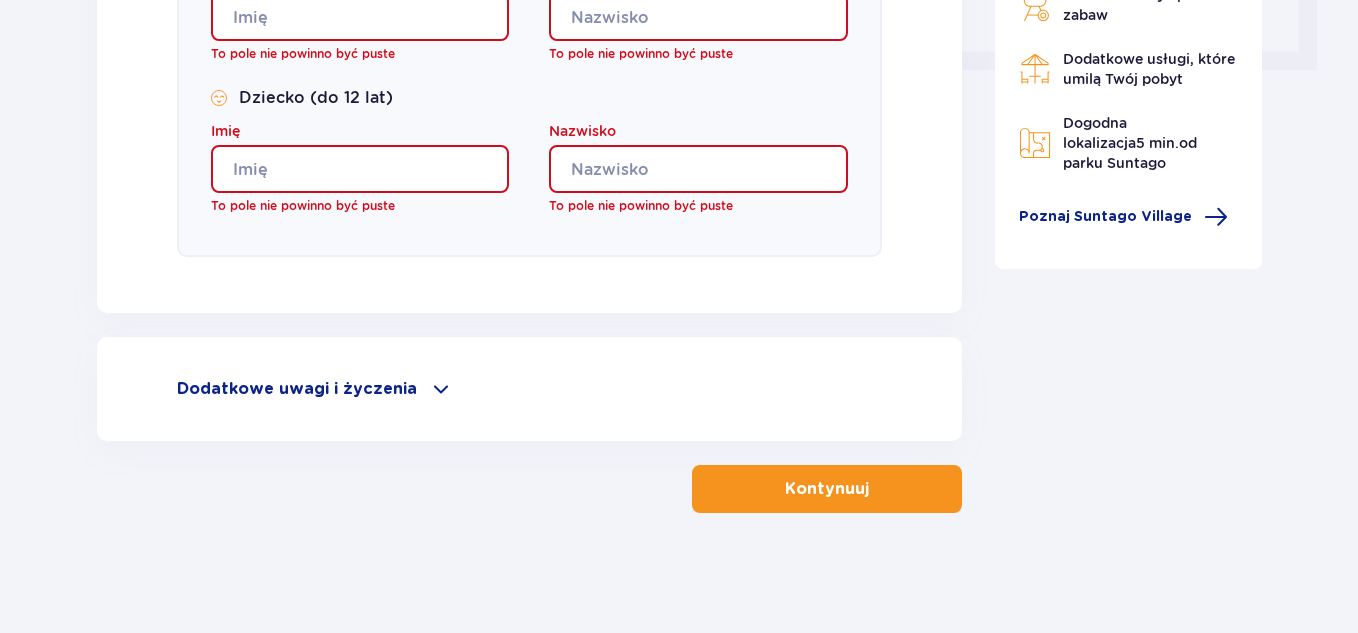 click on "Dodatkowe uwagi i życzenia" at bounding box center [529, 389] 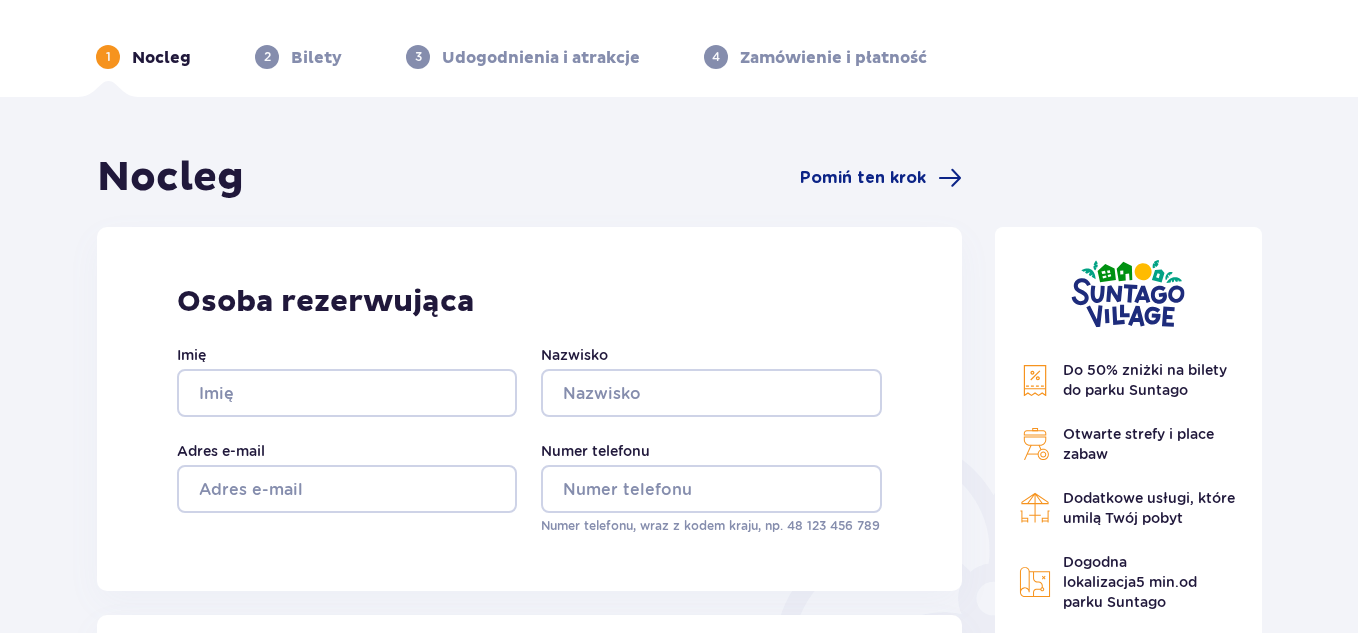 scroll, scrollTop: 0, scrollLeft: 0, axis: both 